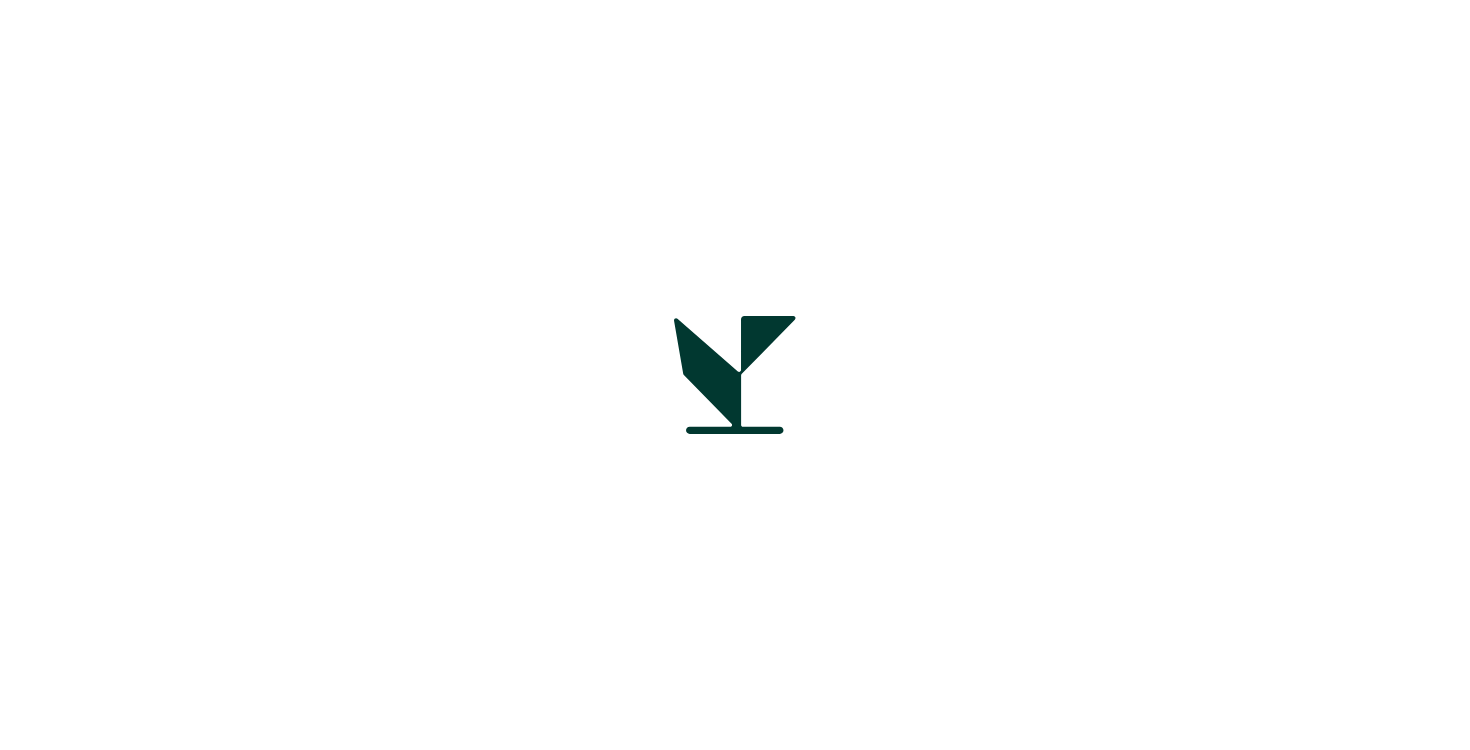 scroll, scrollTop: 0, scrollLeft: 0, axis: both 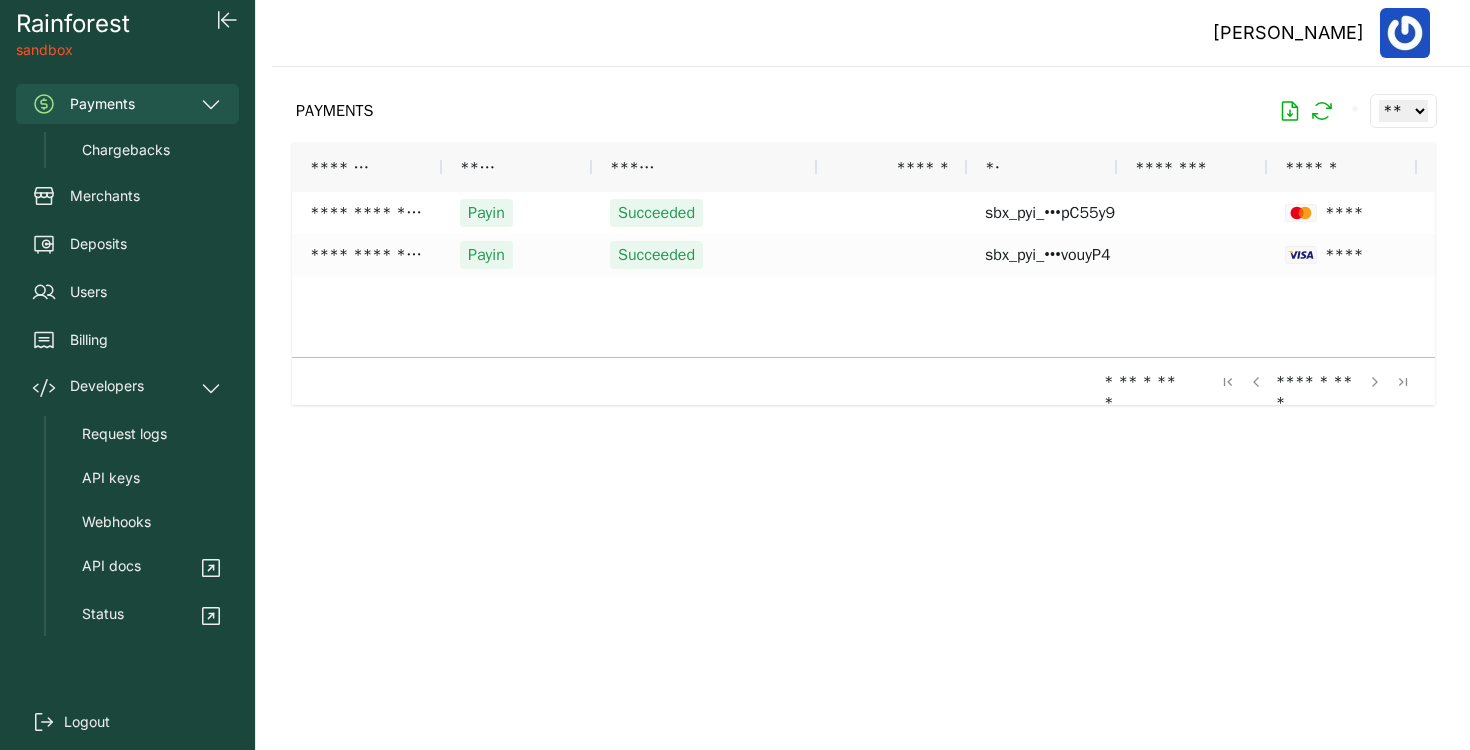 click on "* ** ** ** ***" at bounding box center [1356, 111] 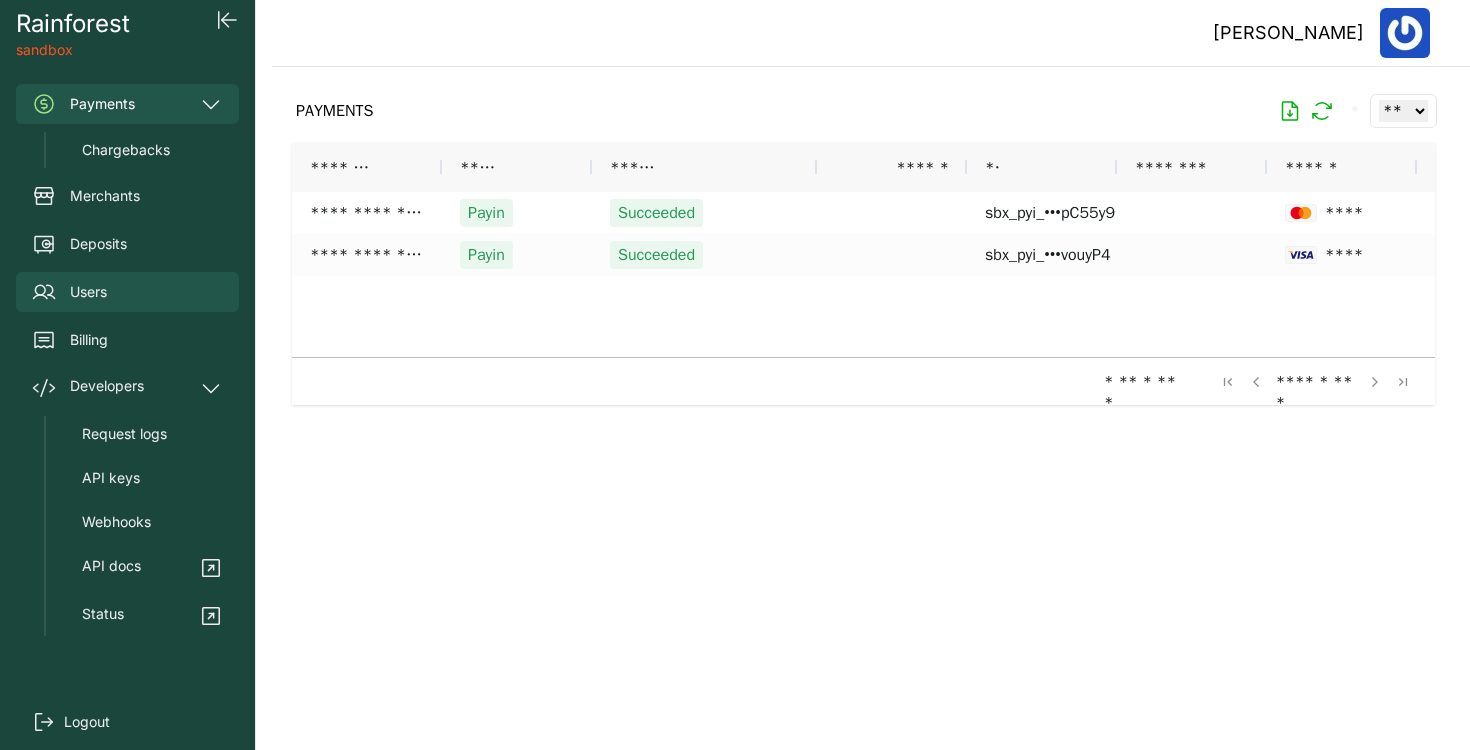 click on "Users" at bounding box center [127, 292] 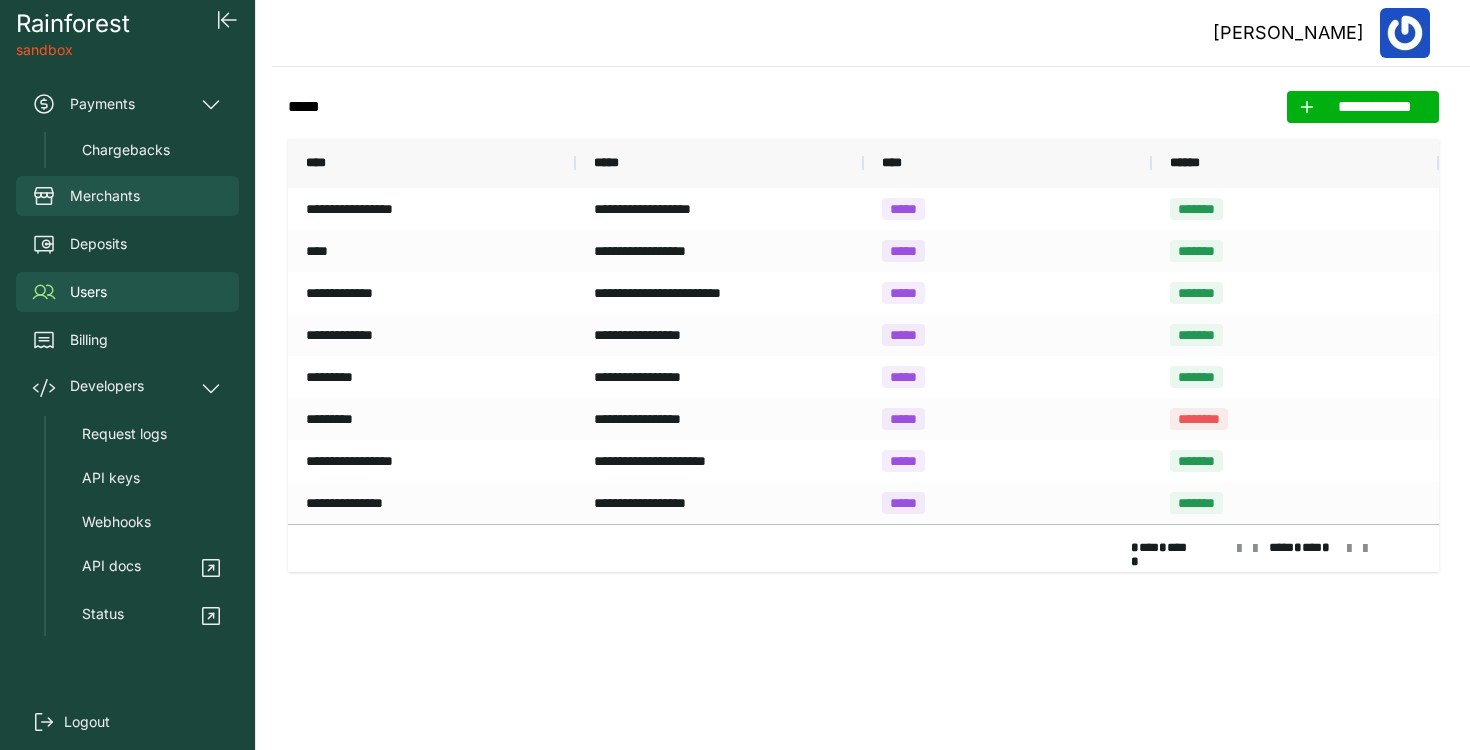 click on "Merchants" at bounding box center (127, 196) 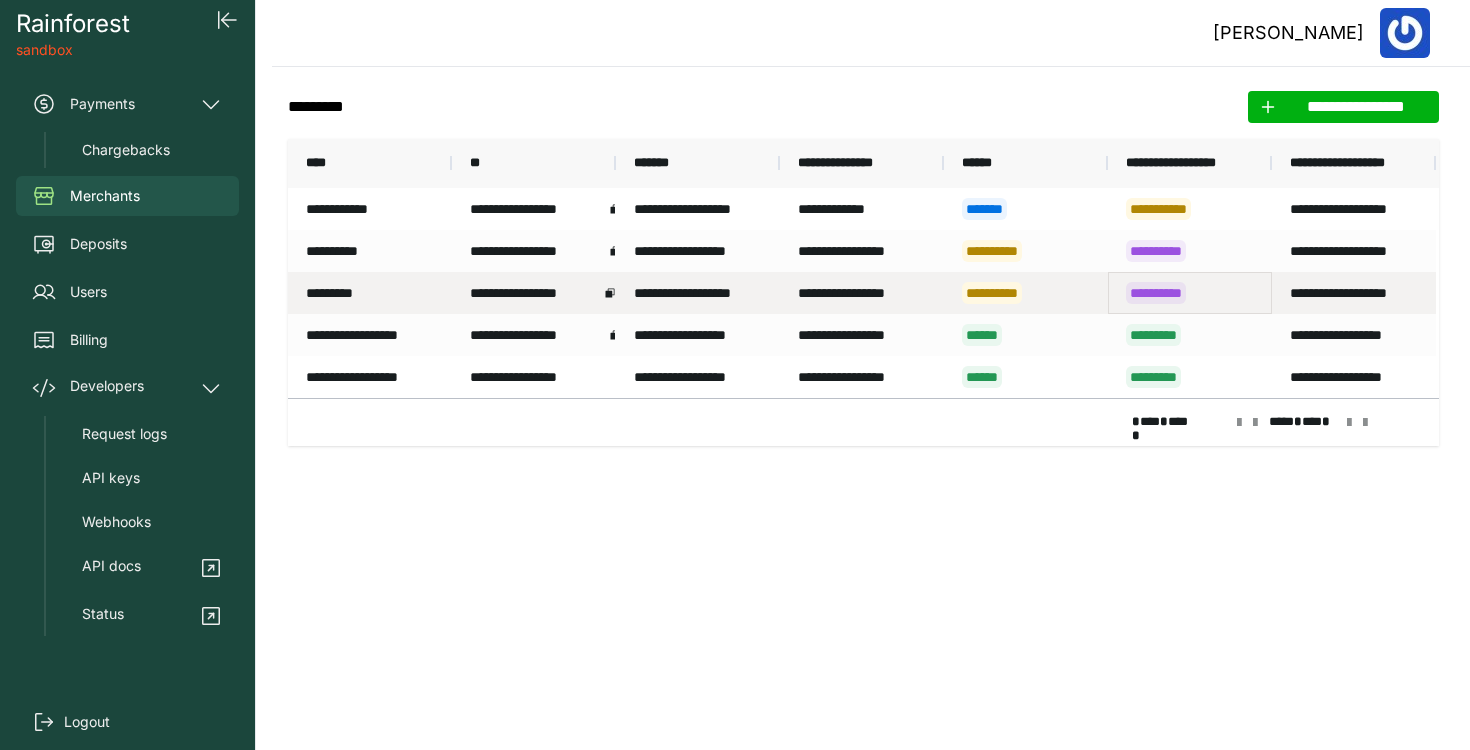 click on "**********" at bounding box center [1156, 293] 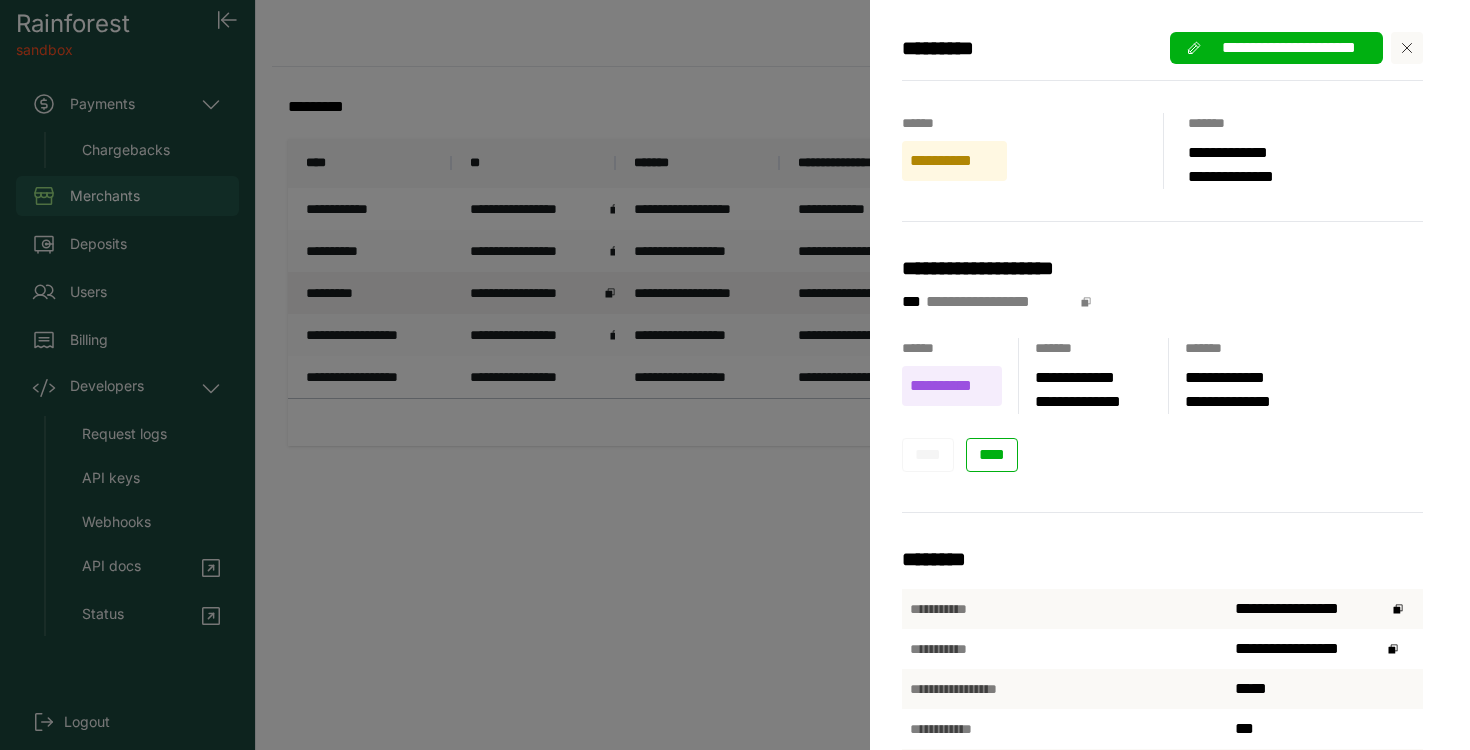 click on "**********" at bounding box center [1288, 48] 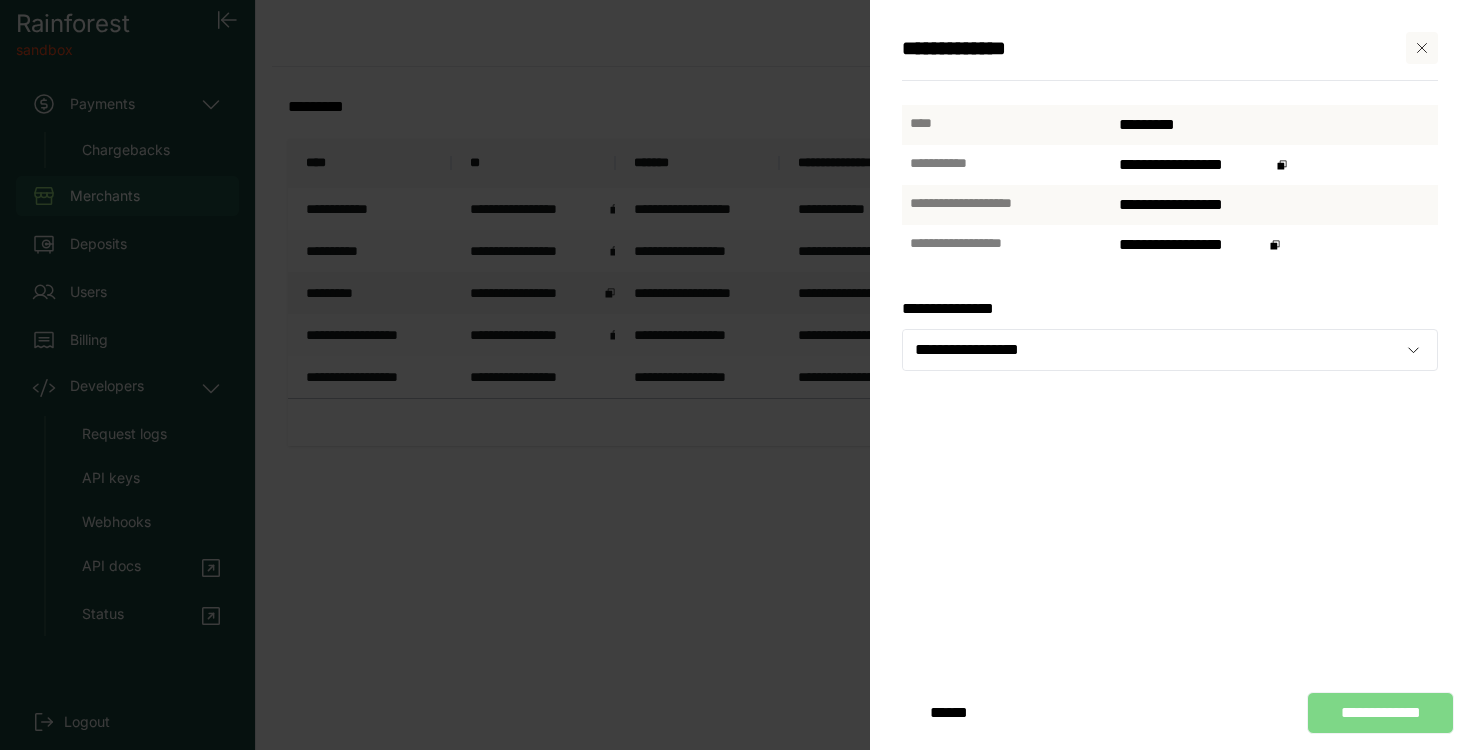 click at bounding box center (1422, 48) 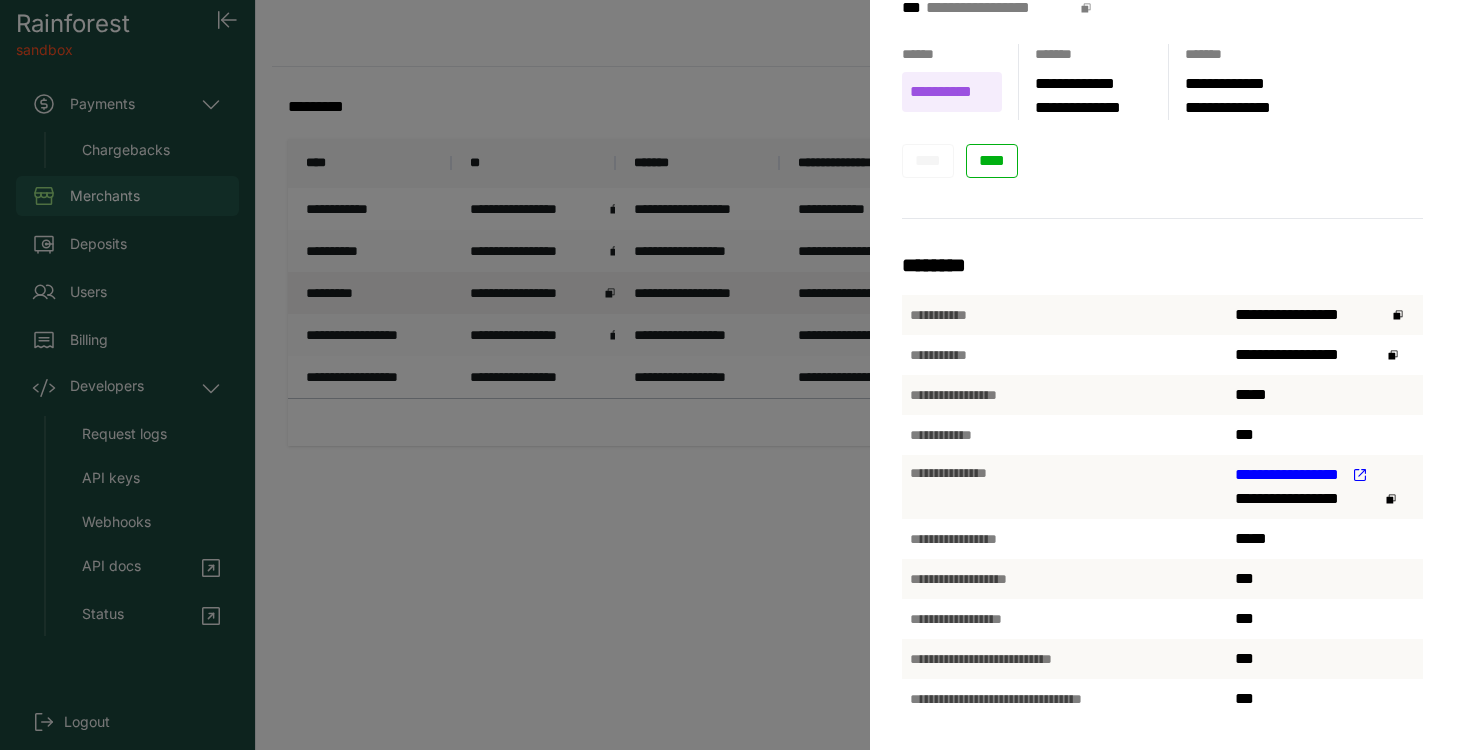scroll, scrollTop: 295, scrollLeft: 0, axis: vertical 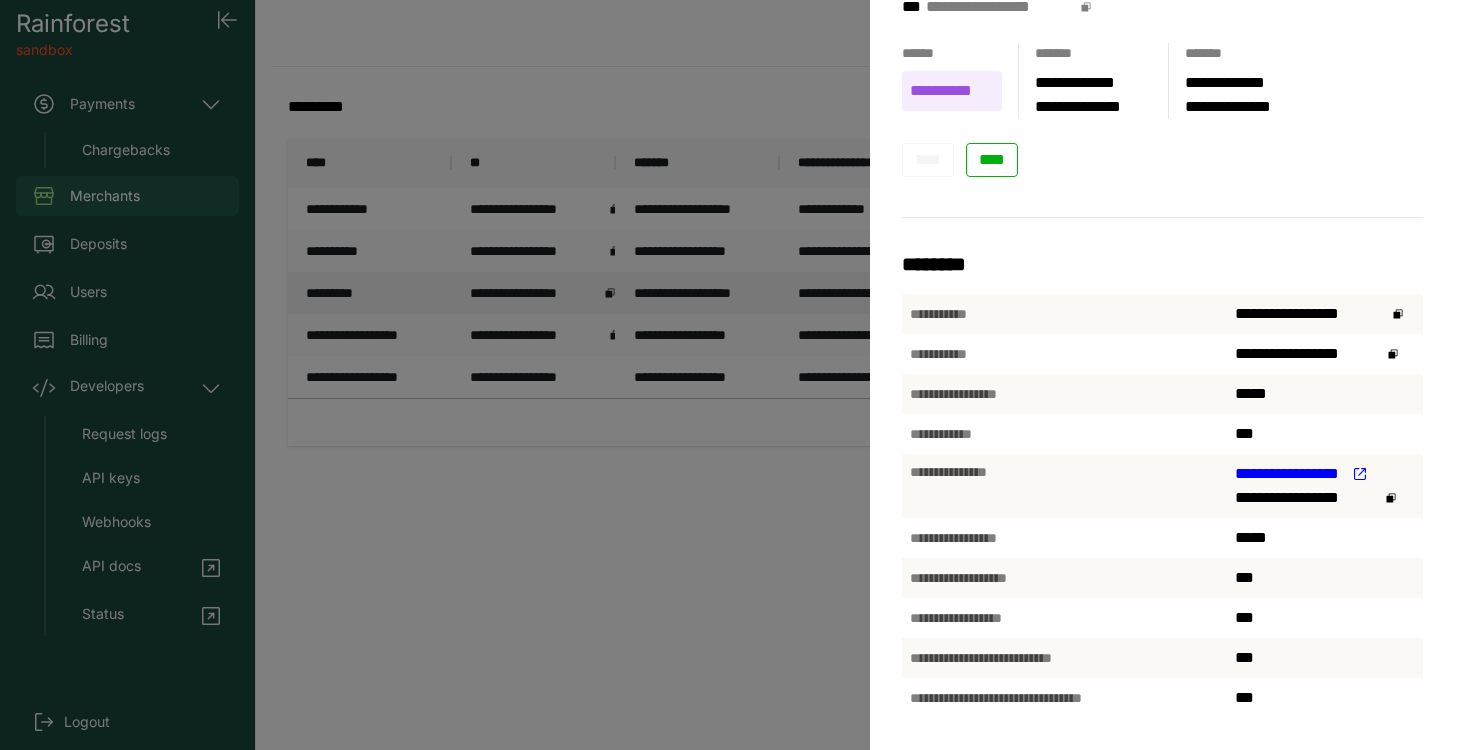 click on "**********" at bounding box center [735, 375] 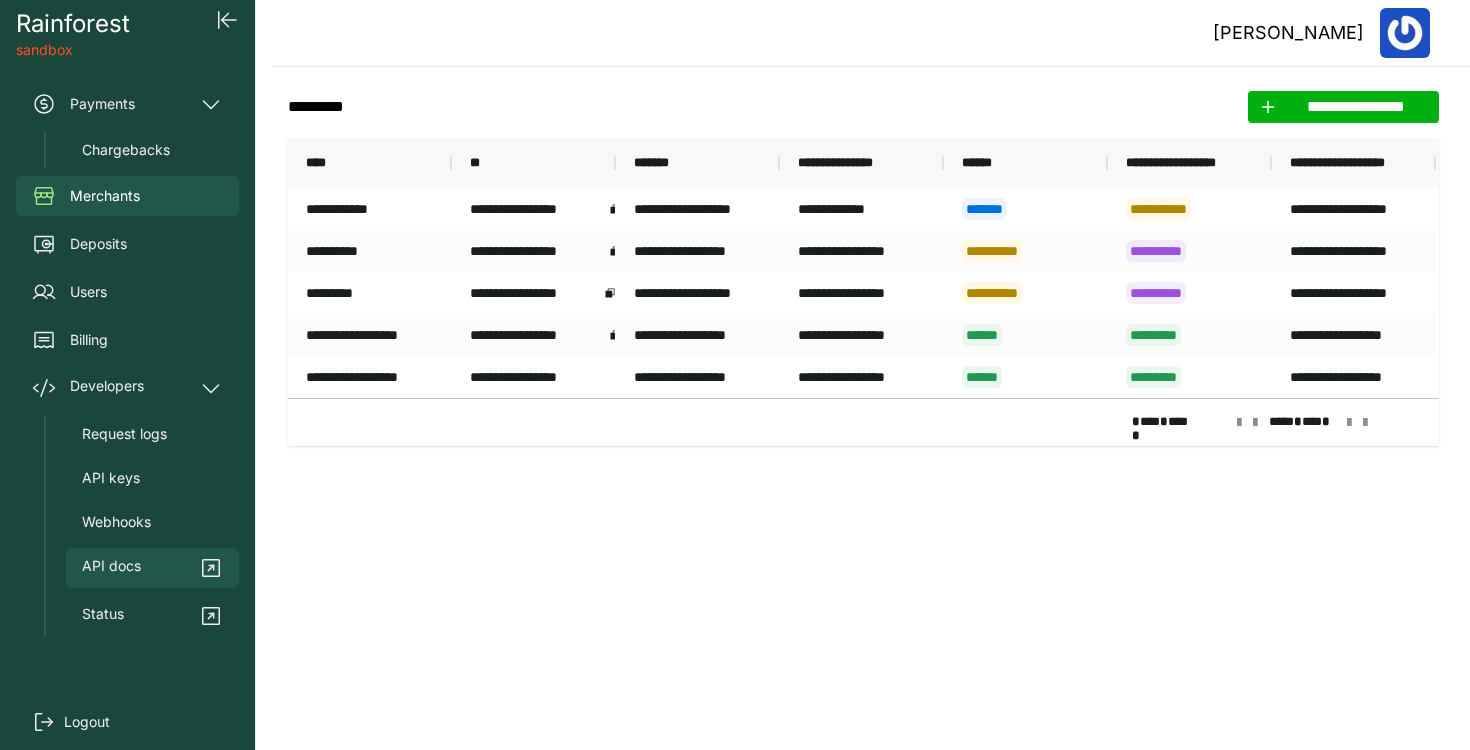 click on "API docs" at bounding box center (152, 568) 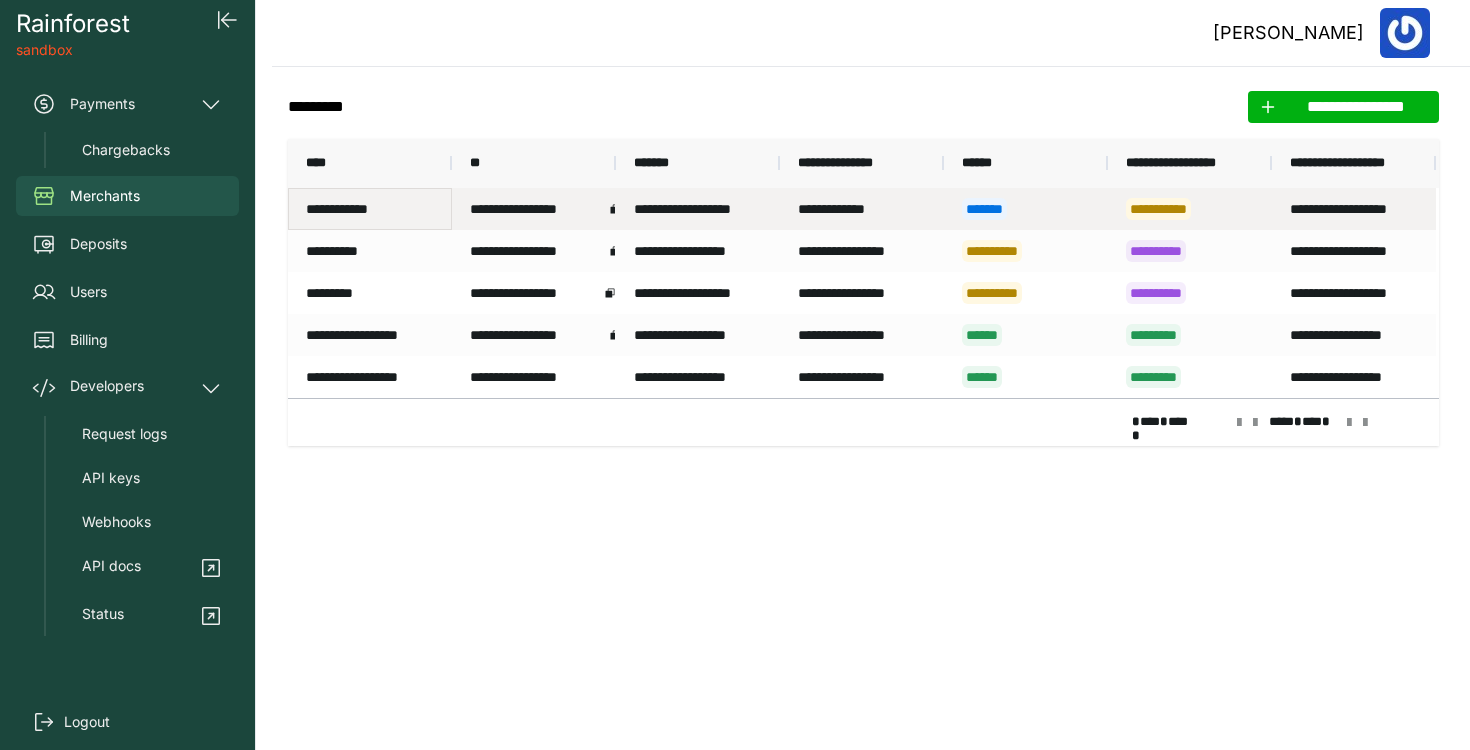 click on "**********" at bounding box center (370, 209) 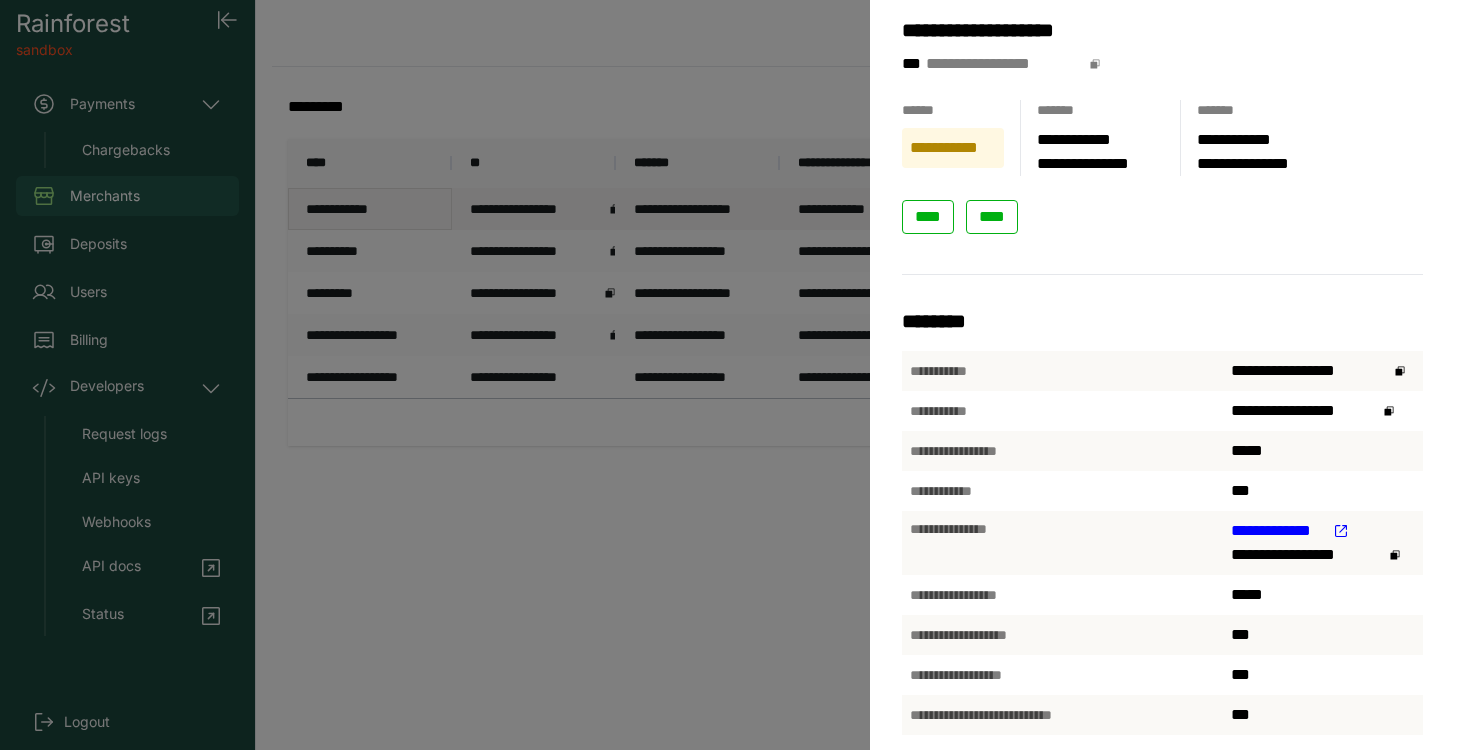 scroll, scrollTop: 297, scrollLeft: 0, axis: vertical 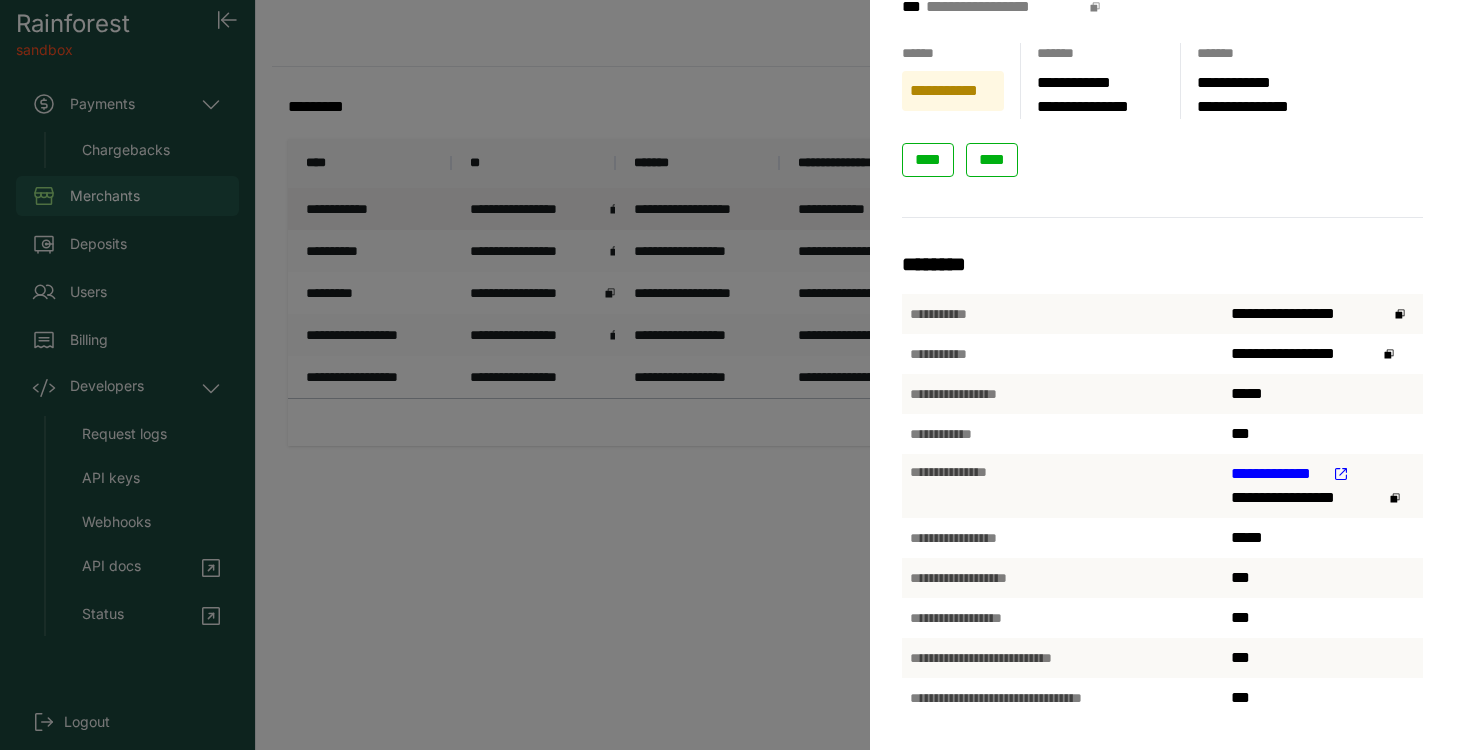click on "**********" at bounding box center (735, 375) 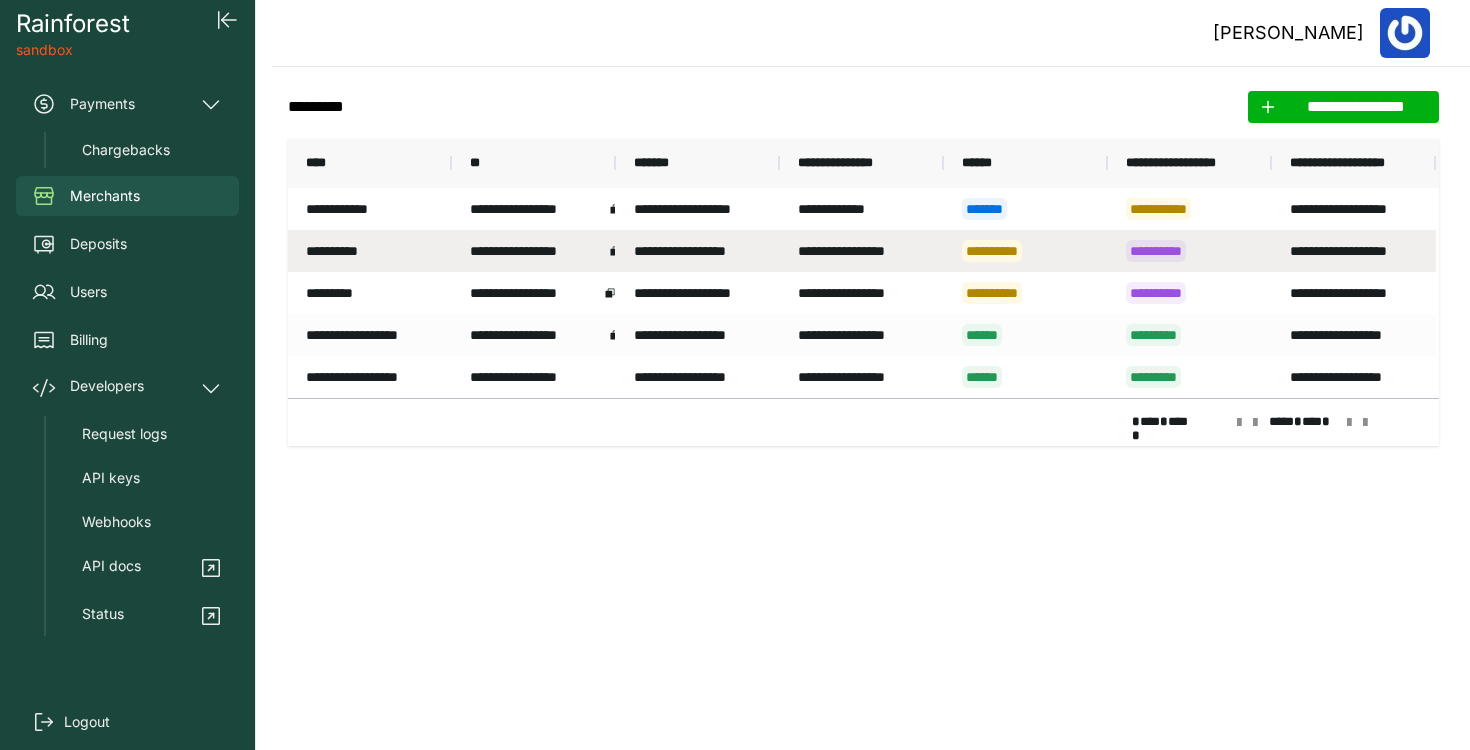 click on "**********" at bounding box center (537, 251) 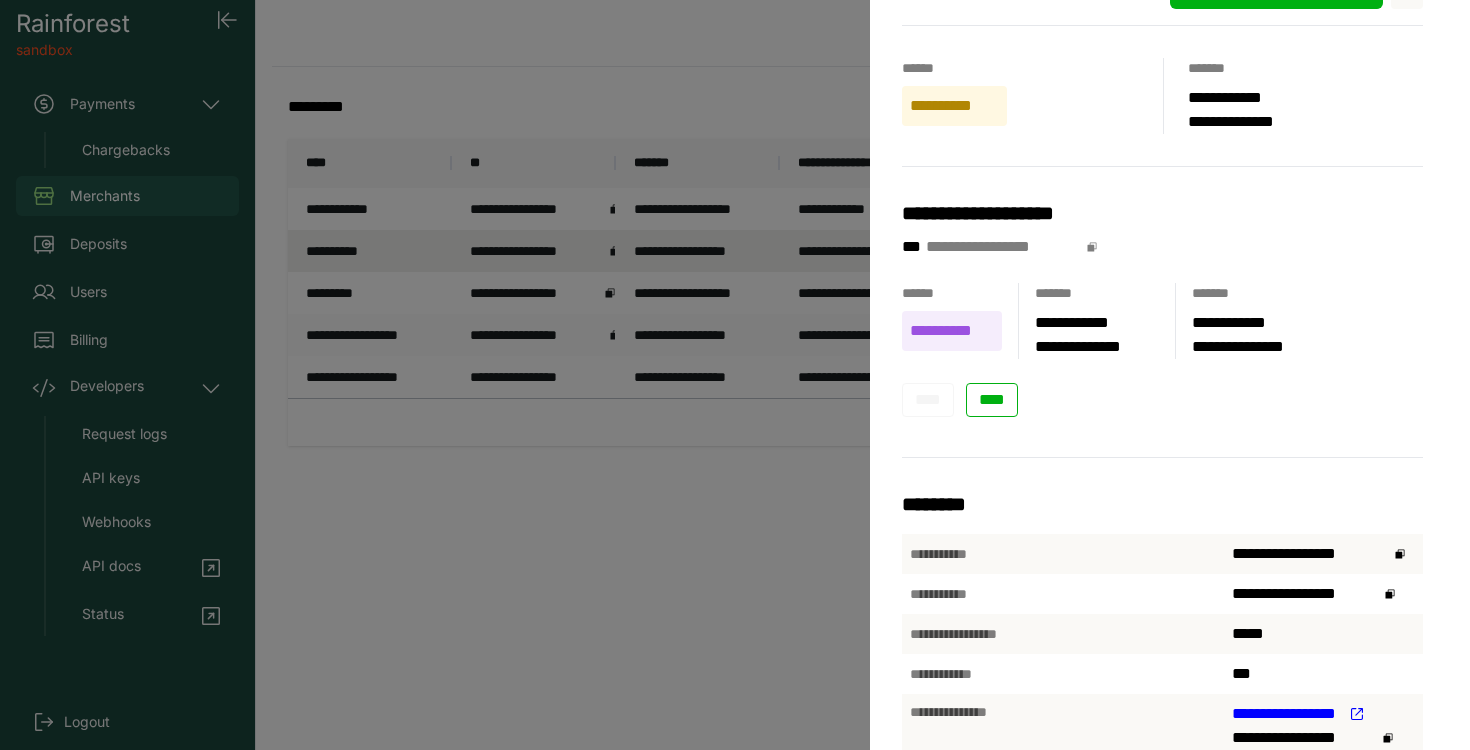 scroll, scrollTop: 0, scrollLeft: 0, axis: both 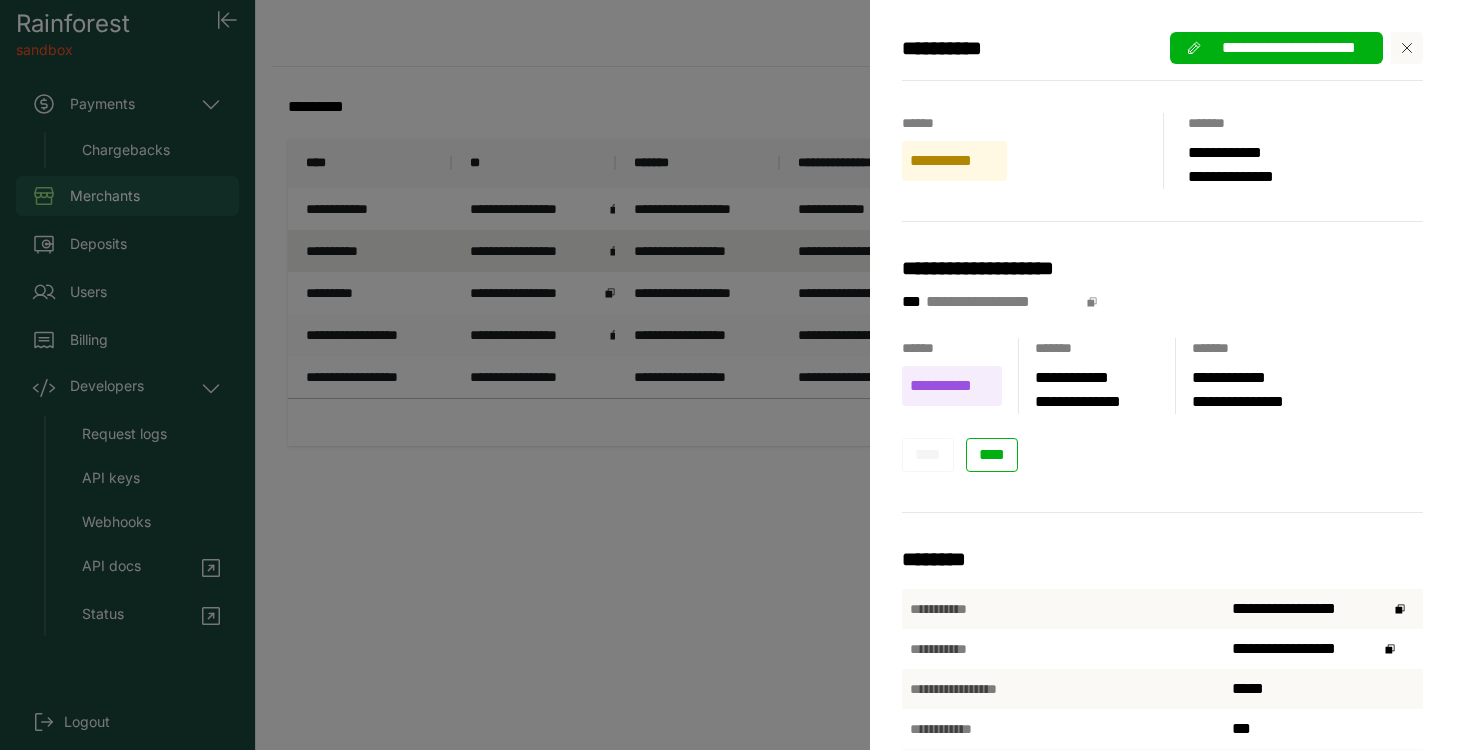 click 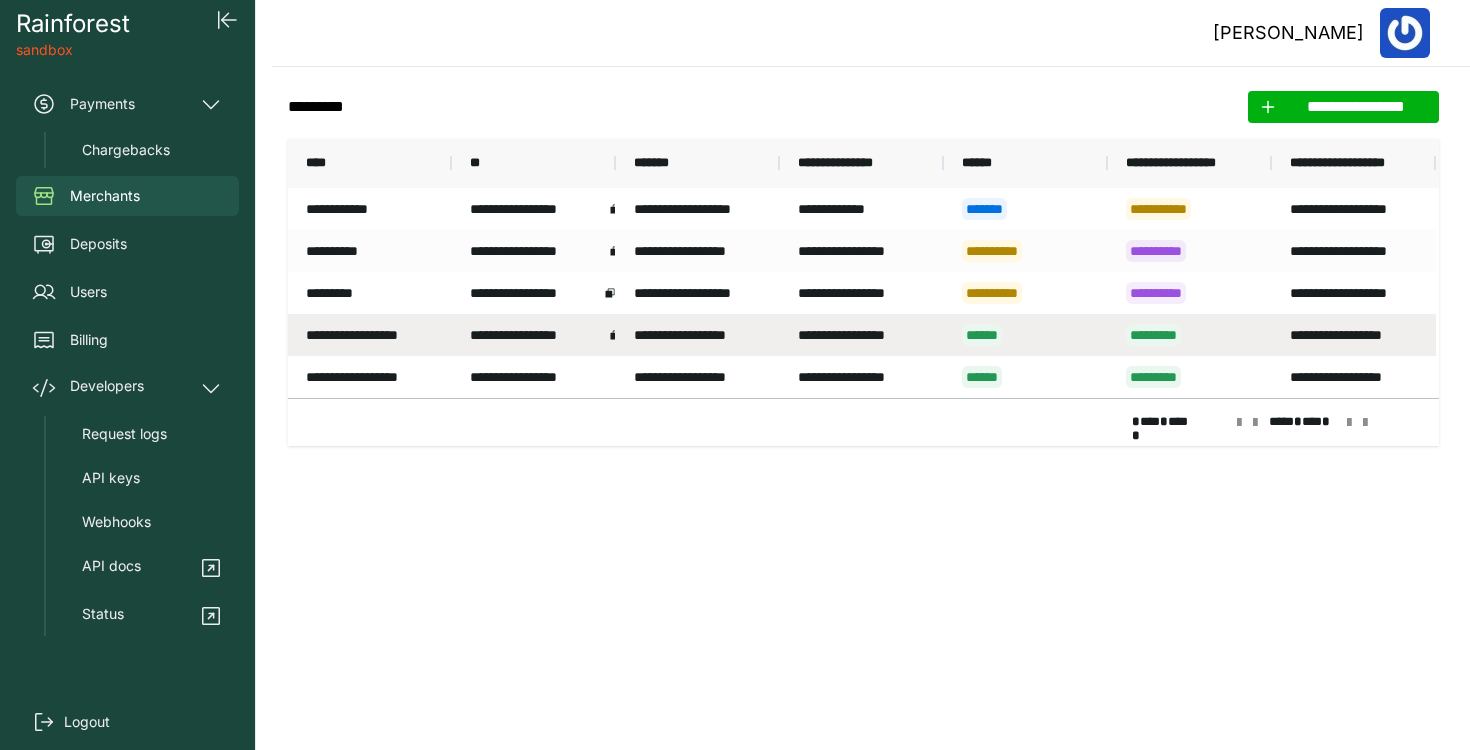 click on "**********" at bounding box center [862, 335] 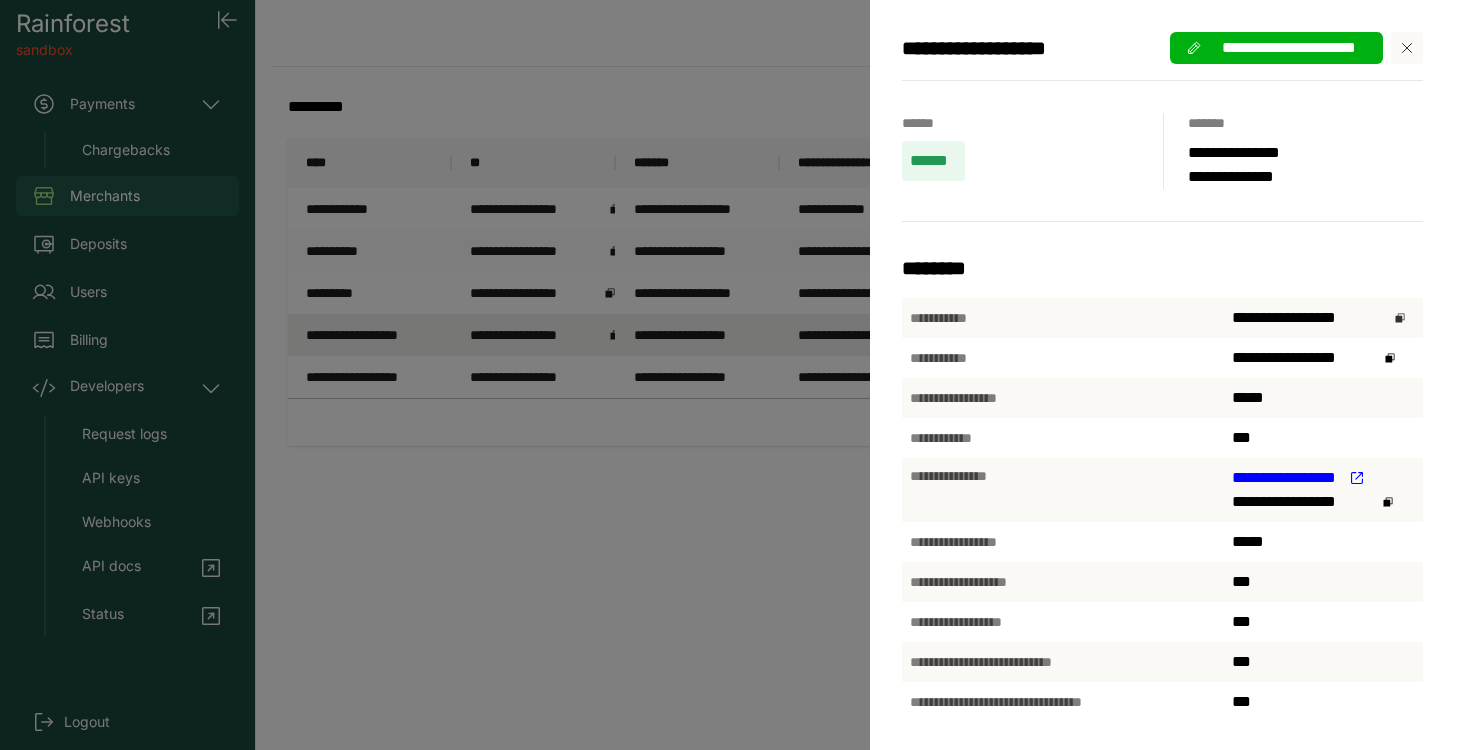 click 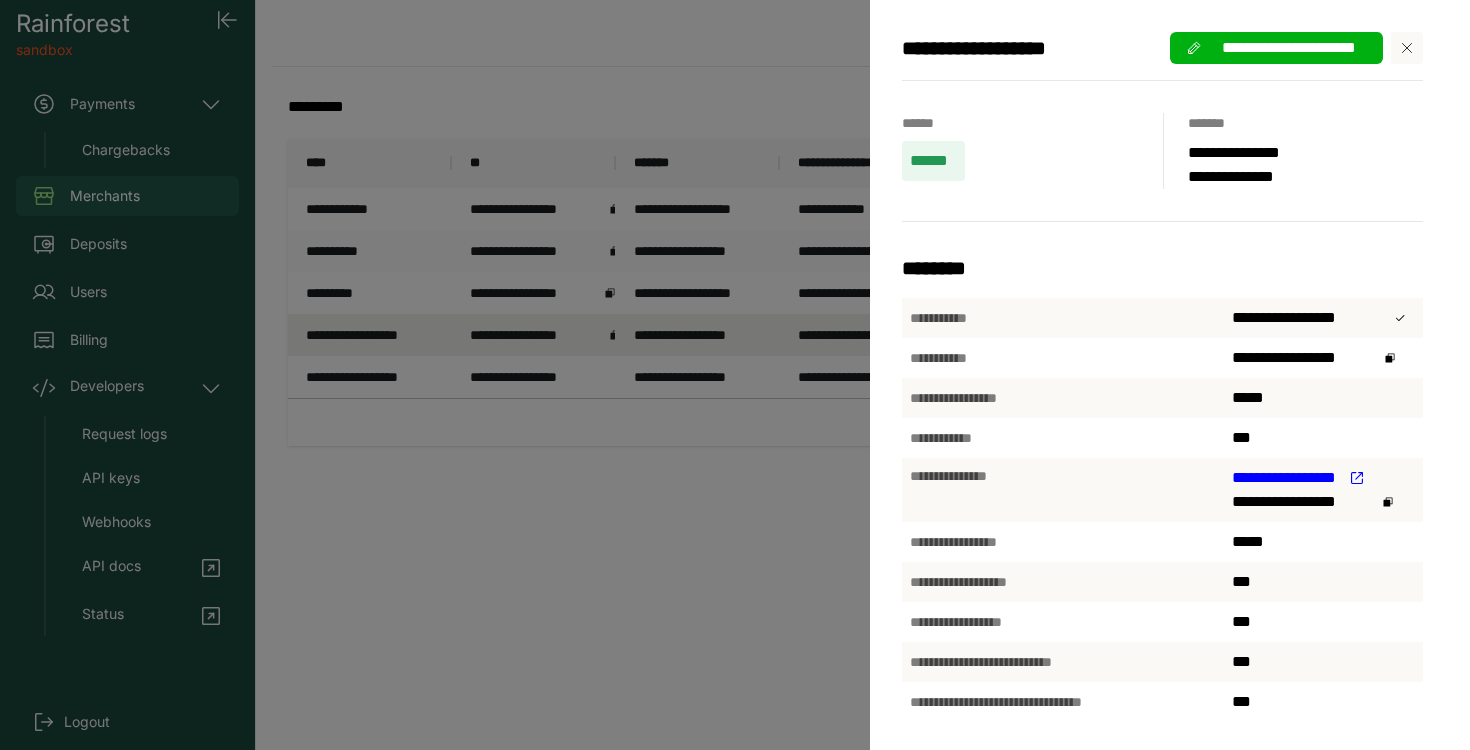 click on "**********" at bounding box center (735, 375) 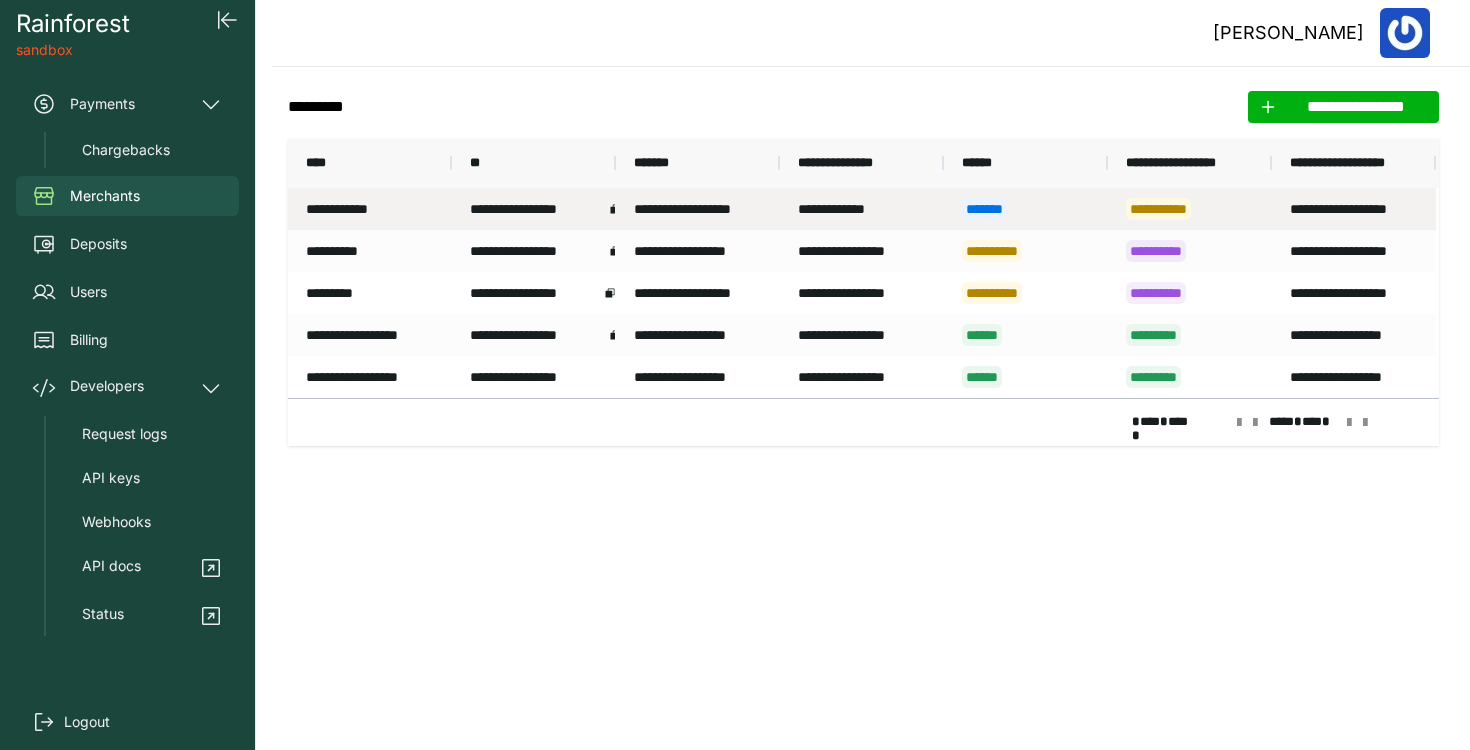 click on "**********" at bounding box center [698, 209] 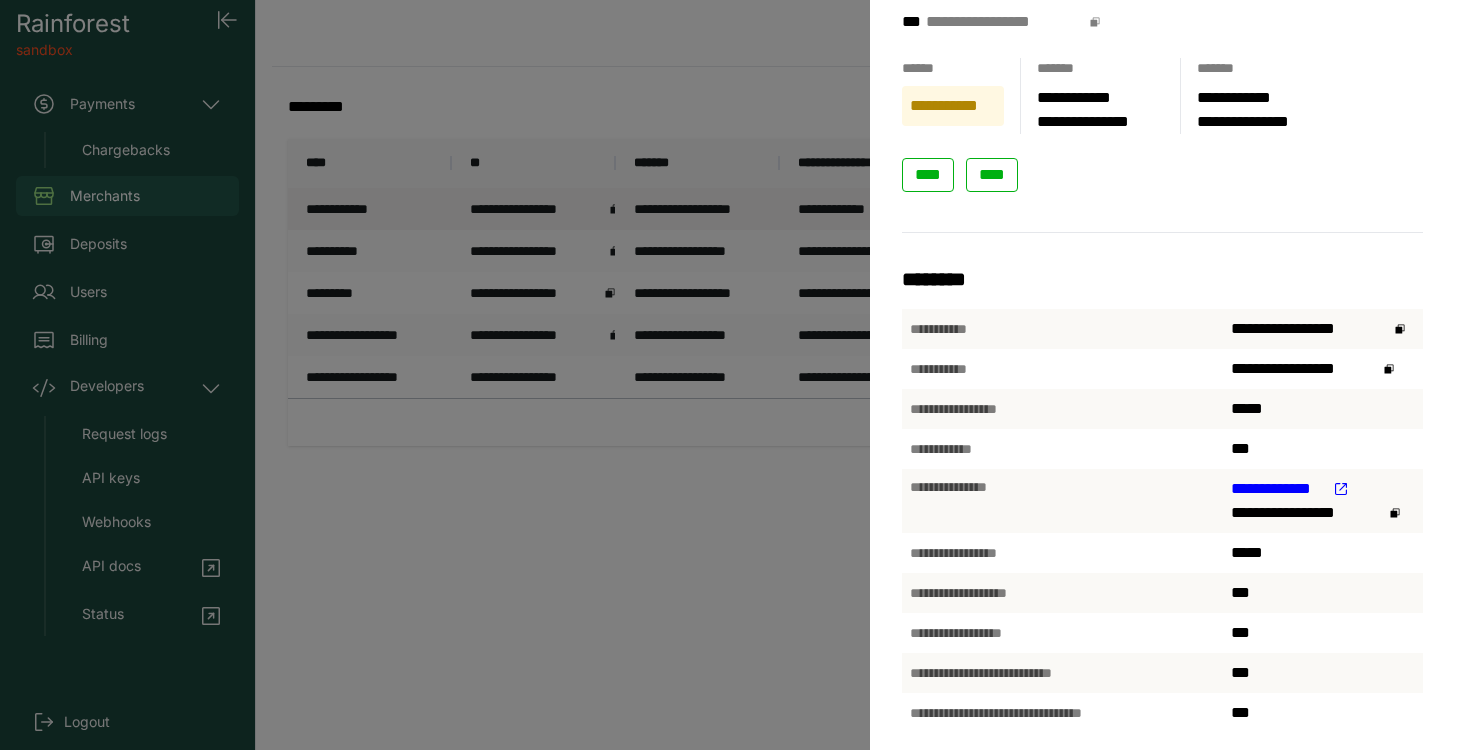 scroll, scrollTop: 297, scrollLeft: 0, axis: vertical 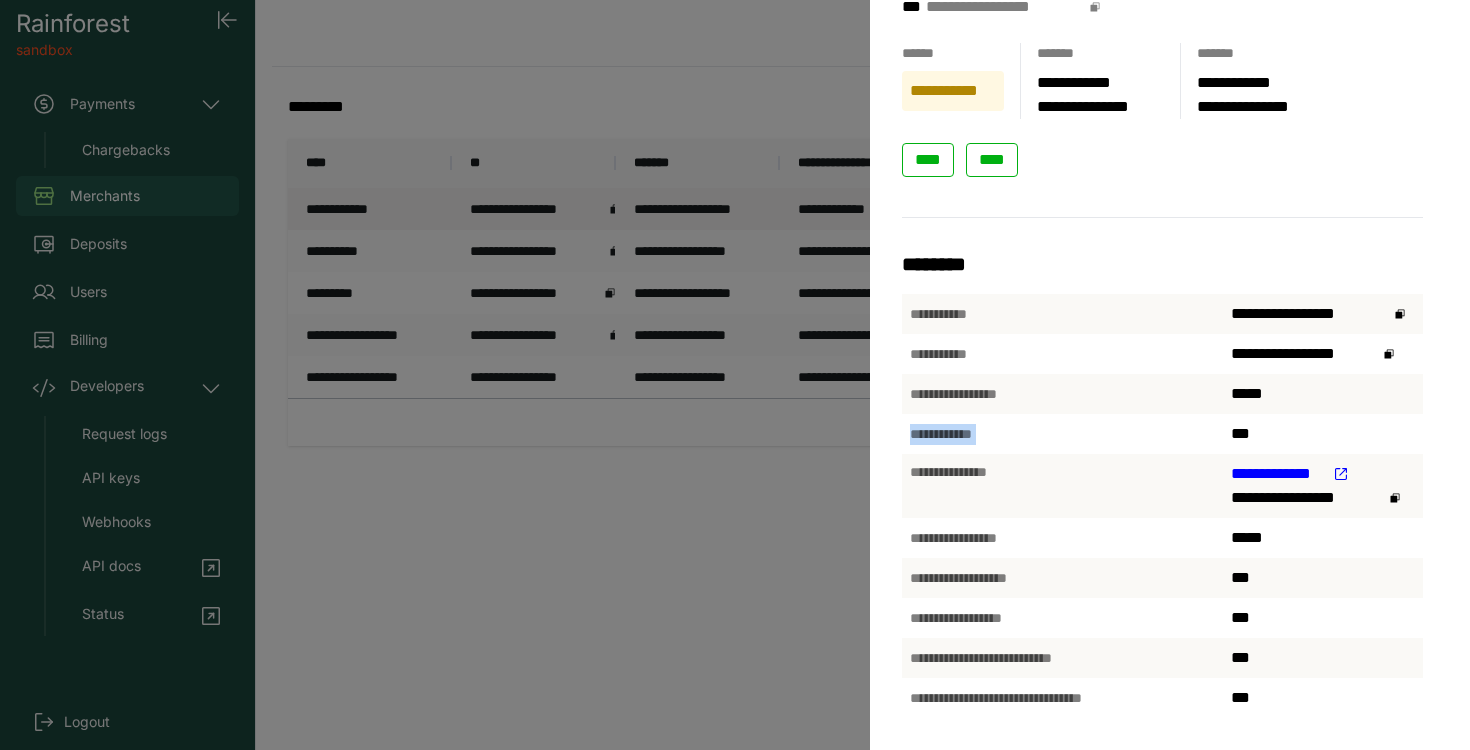 drag, startPoint x: 1321, startPoint y: 417, endPoint x: 910, endPoint y: 429, distance: 411.17514 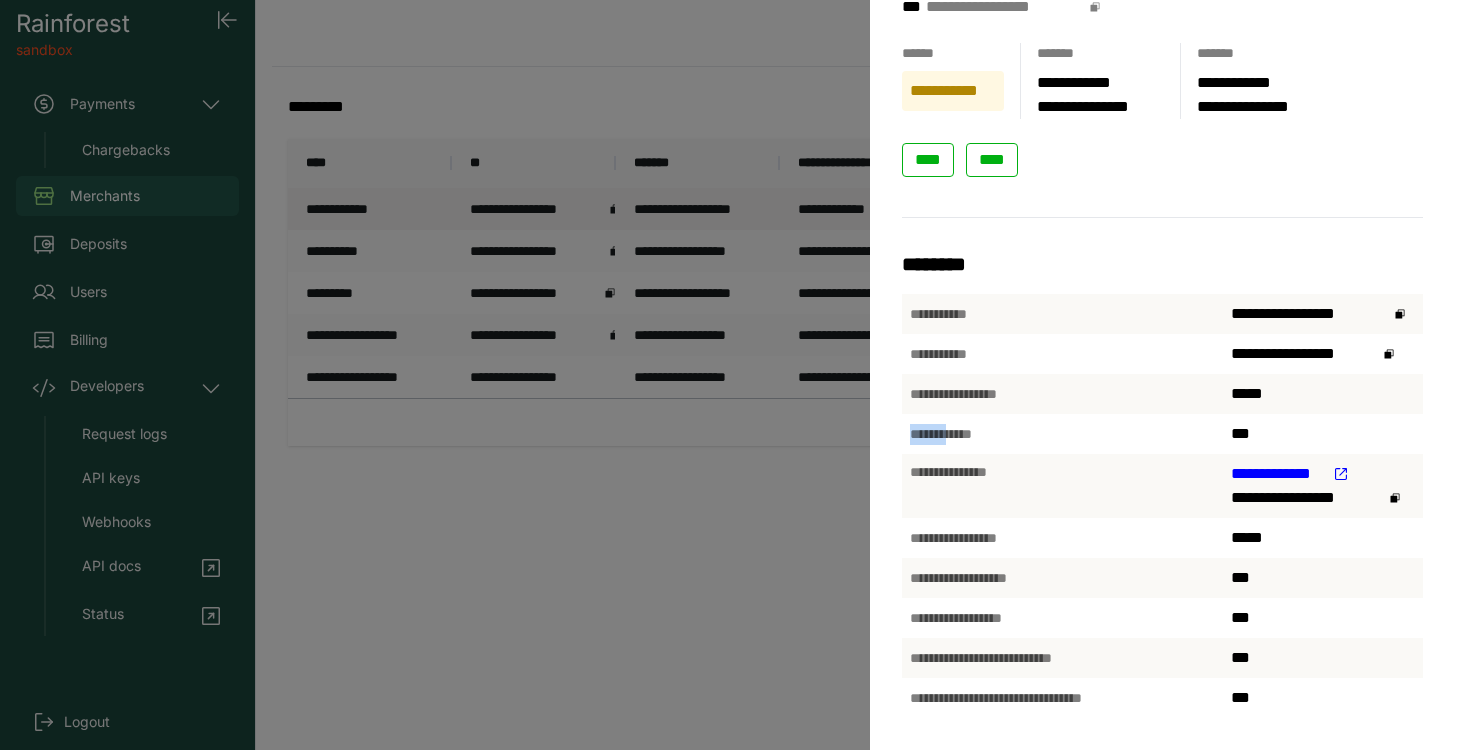 drag, startPoint x: 910, startPoint y: 431, endPoint x: 891, endPoint y: 419, distance: 22.472204 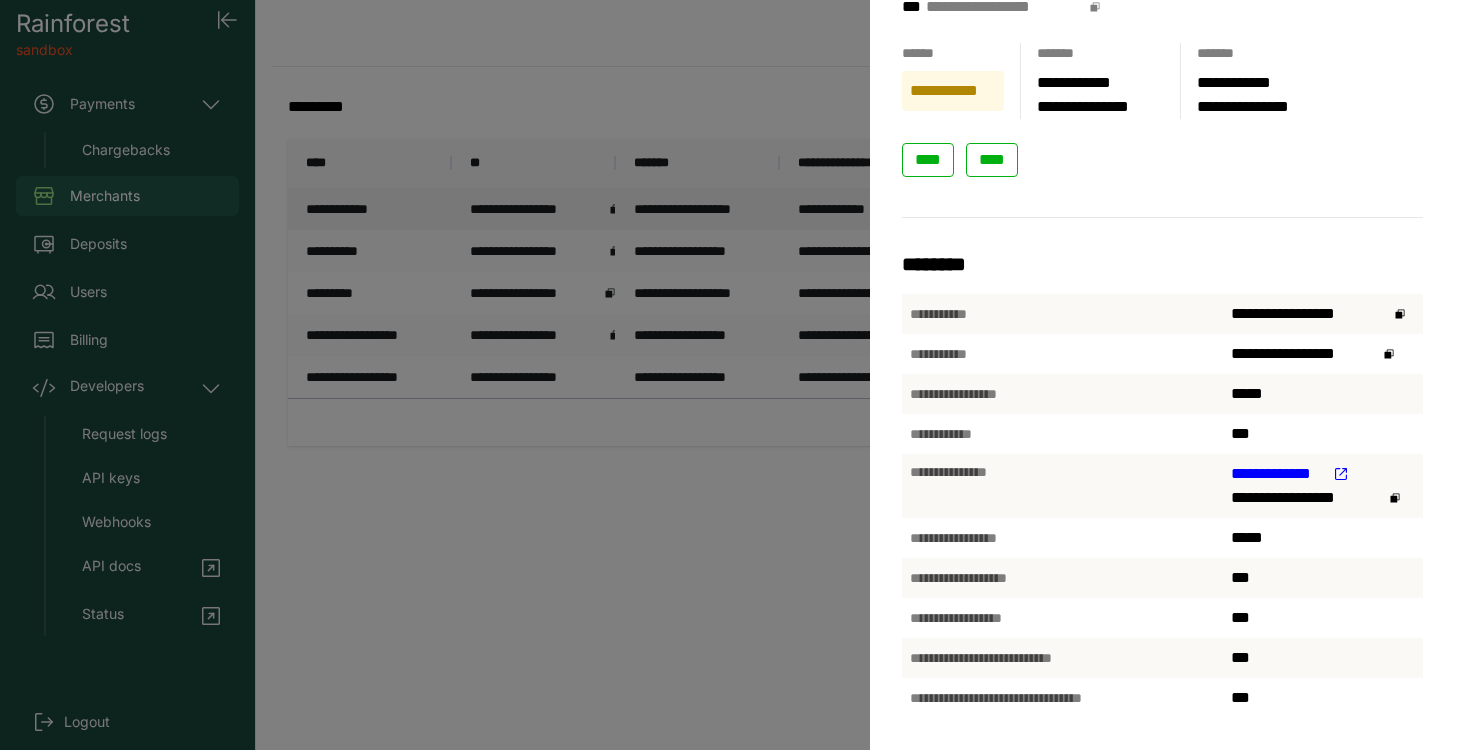 click on "**********" at bounding box center (1062, 434) 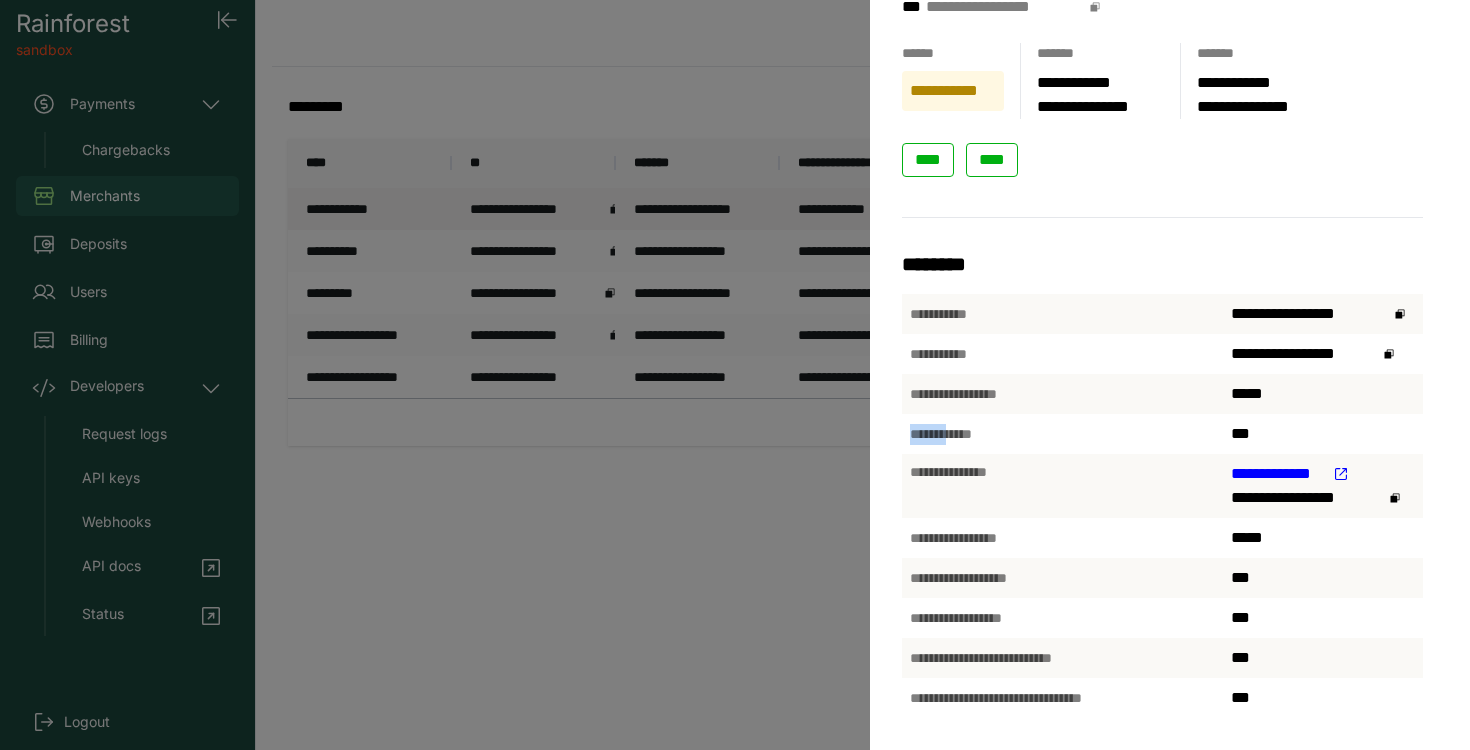 drag, startPoint x: 939, startPoint y: 426, endPoint x: 950, endPoint y: 407, distance: 21.954498 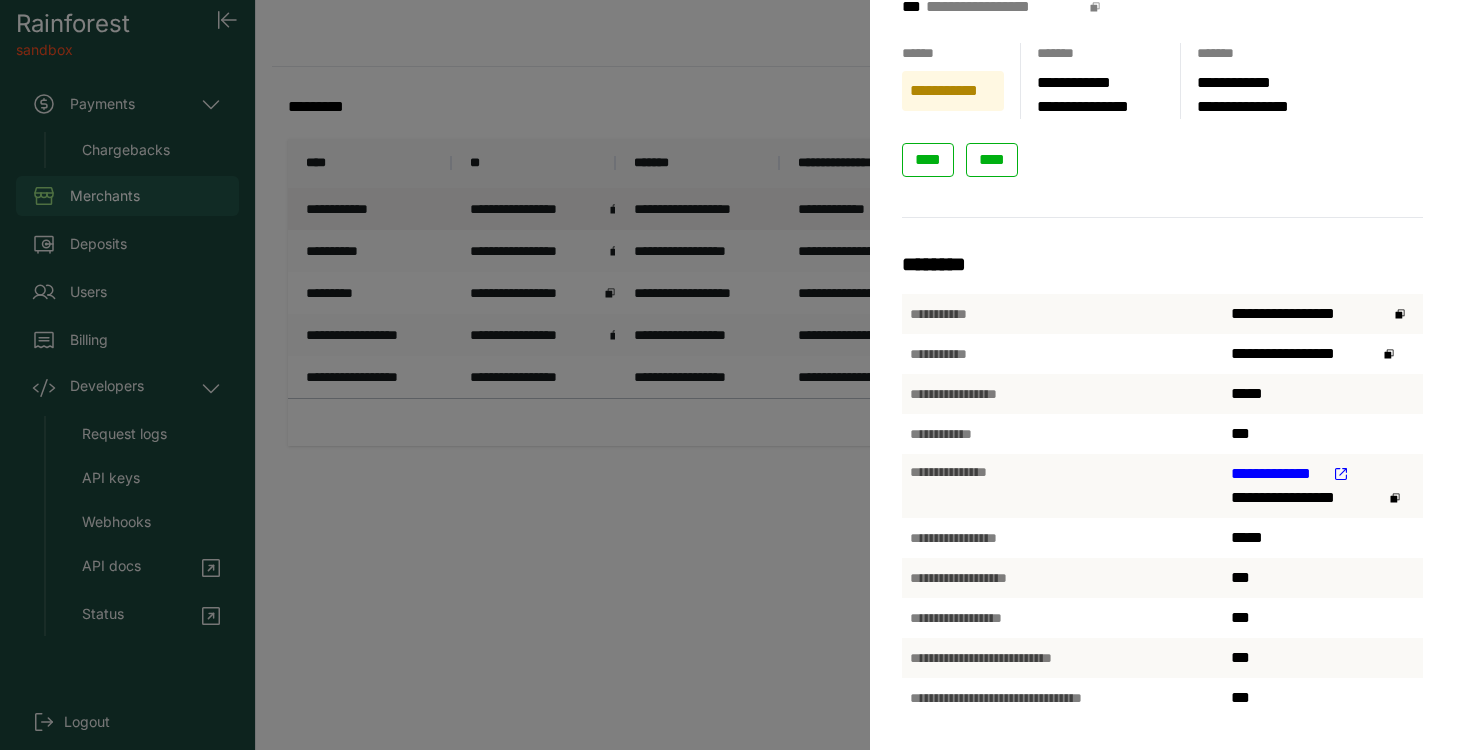 drag, startPoint x: 952, startPoint y: 411, endPoint x: 986, endPoint y: 424, distance: 36.40055 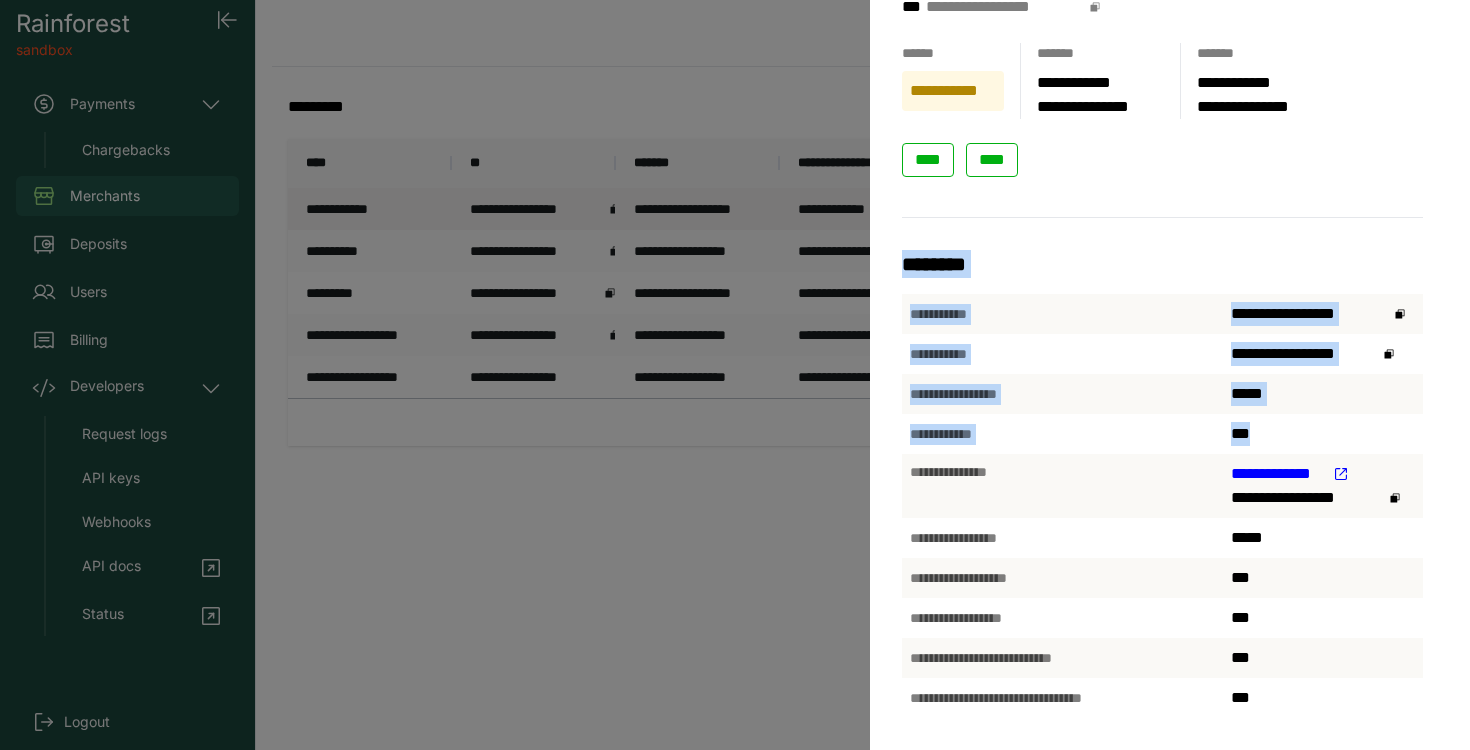 drag, startPoint x: 1271, startPoint y: 433, endPoint x: 912, endPoint y: 434, distance: 359.0014 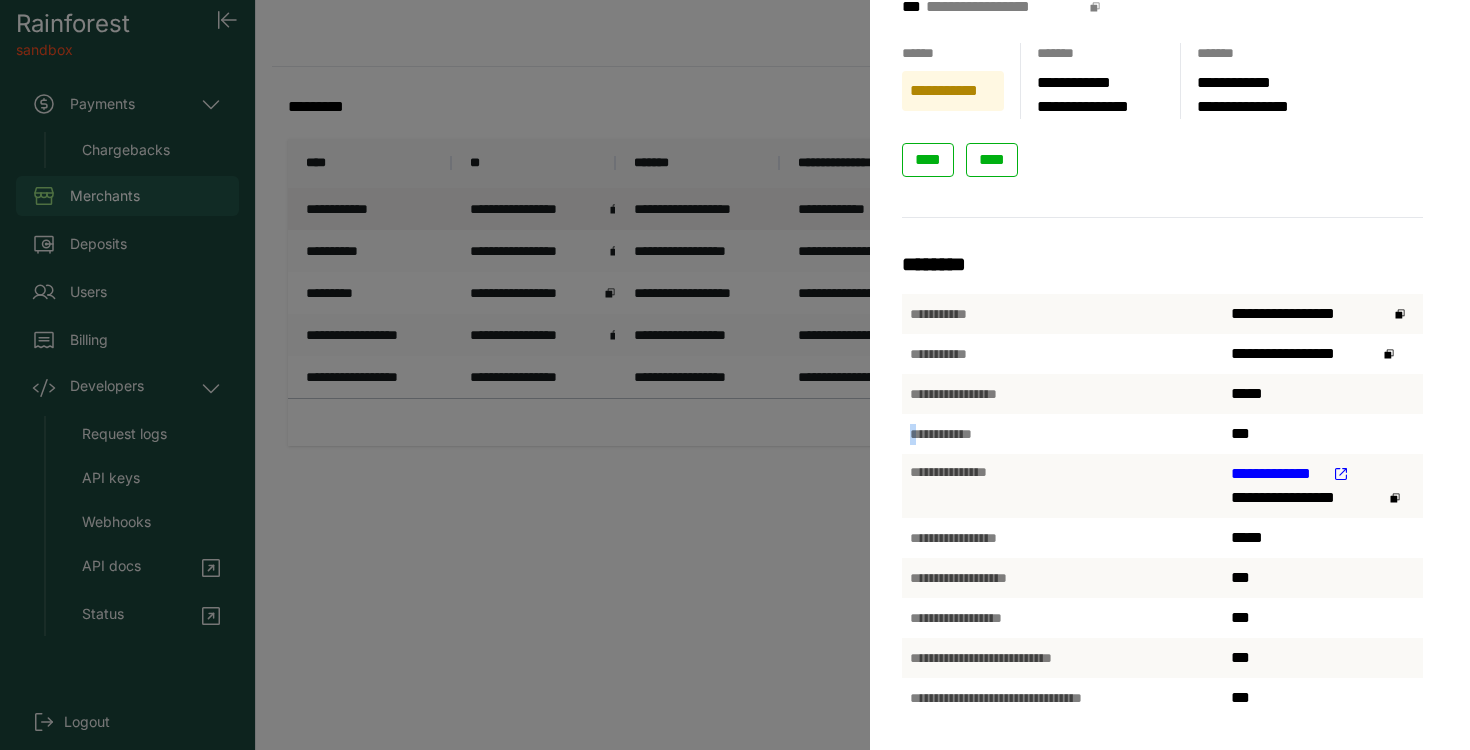 click on "**********" at bounding box center (1062, 434) 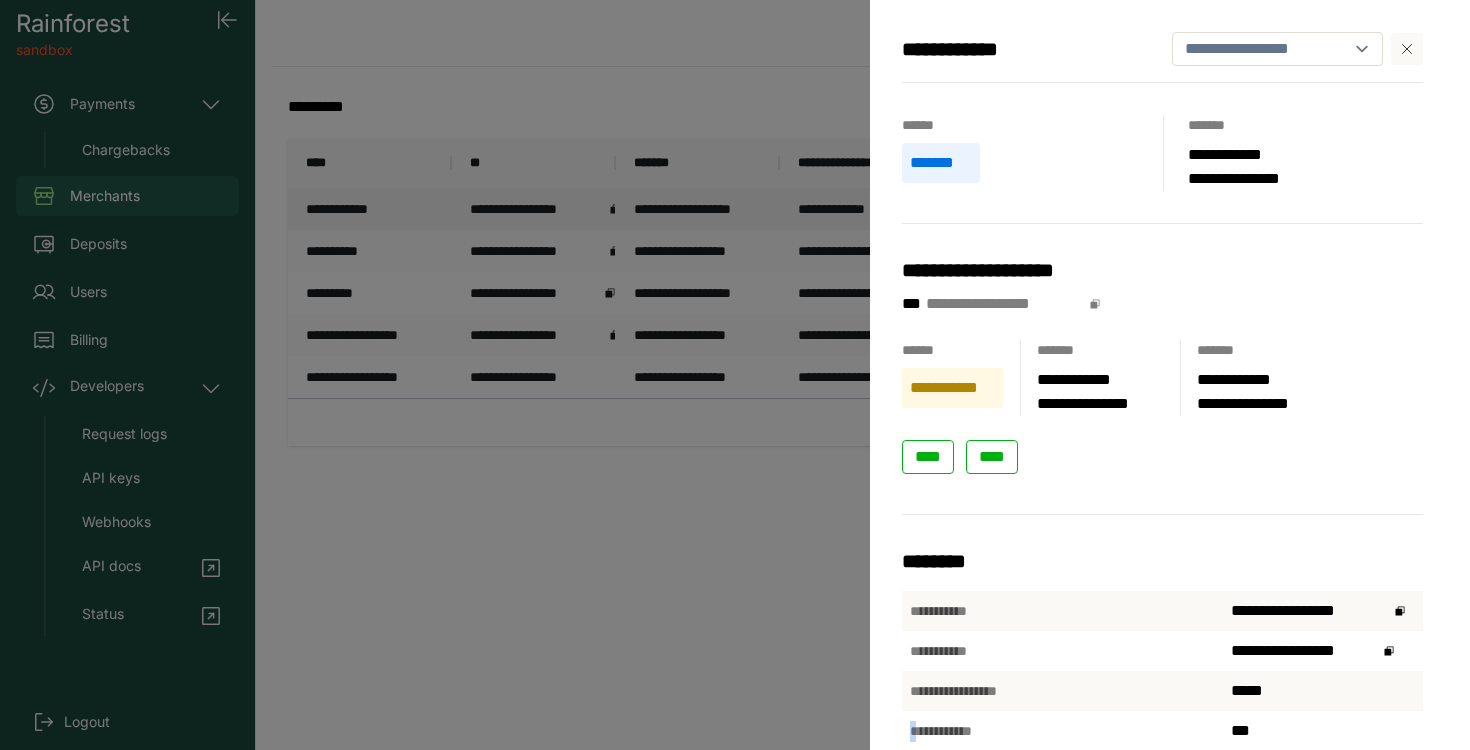 click at bounding box center [1407, 49] 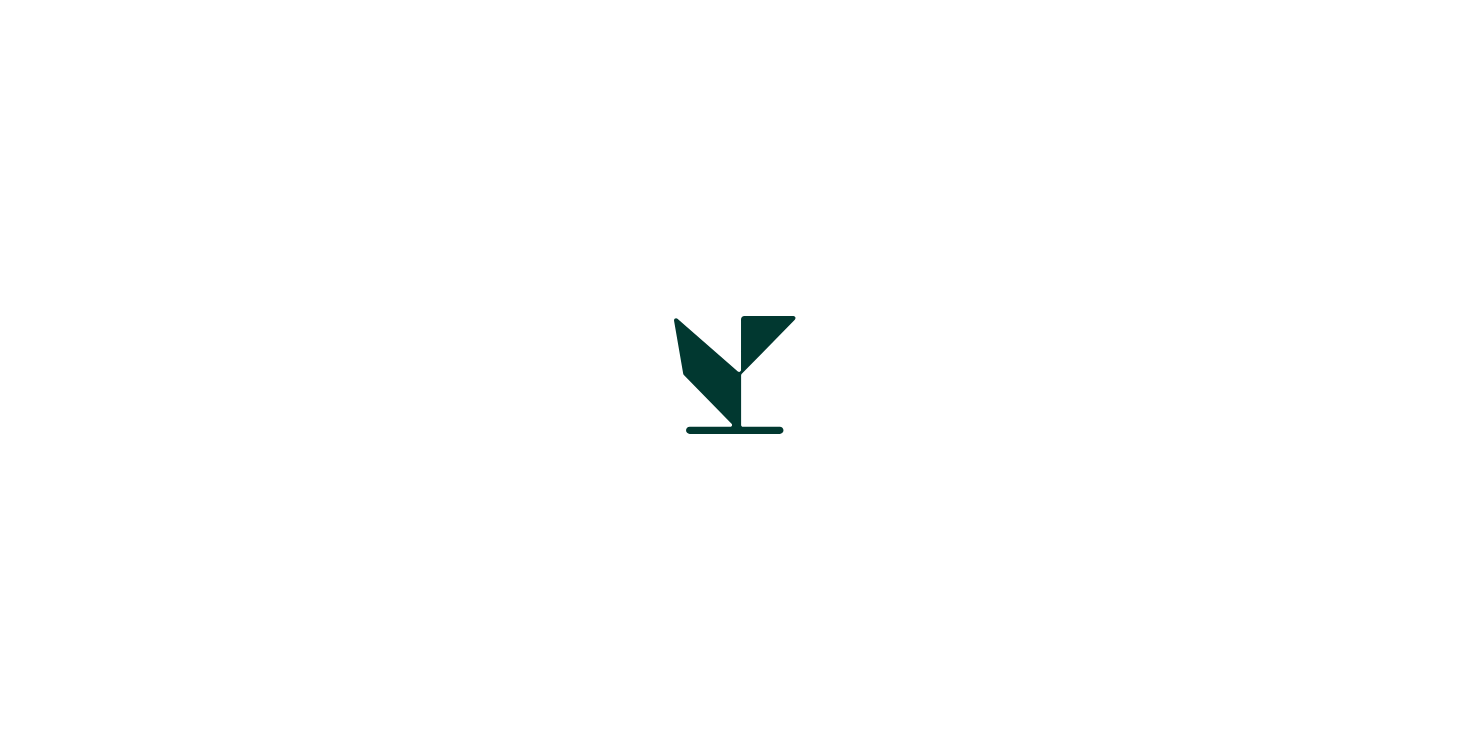 scroll, scrollTop: 0, scrollLeft: 0, axis: both 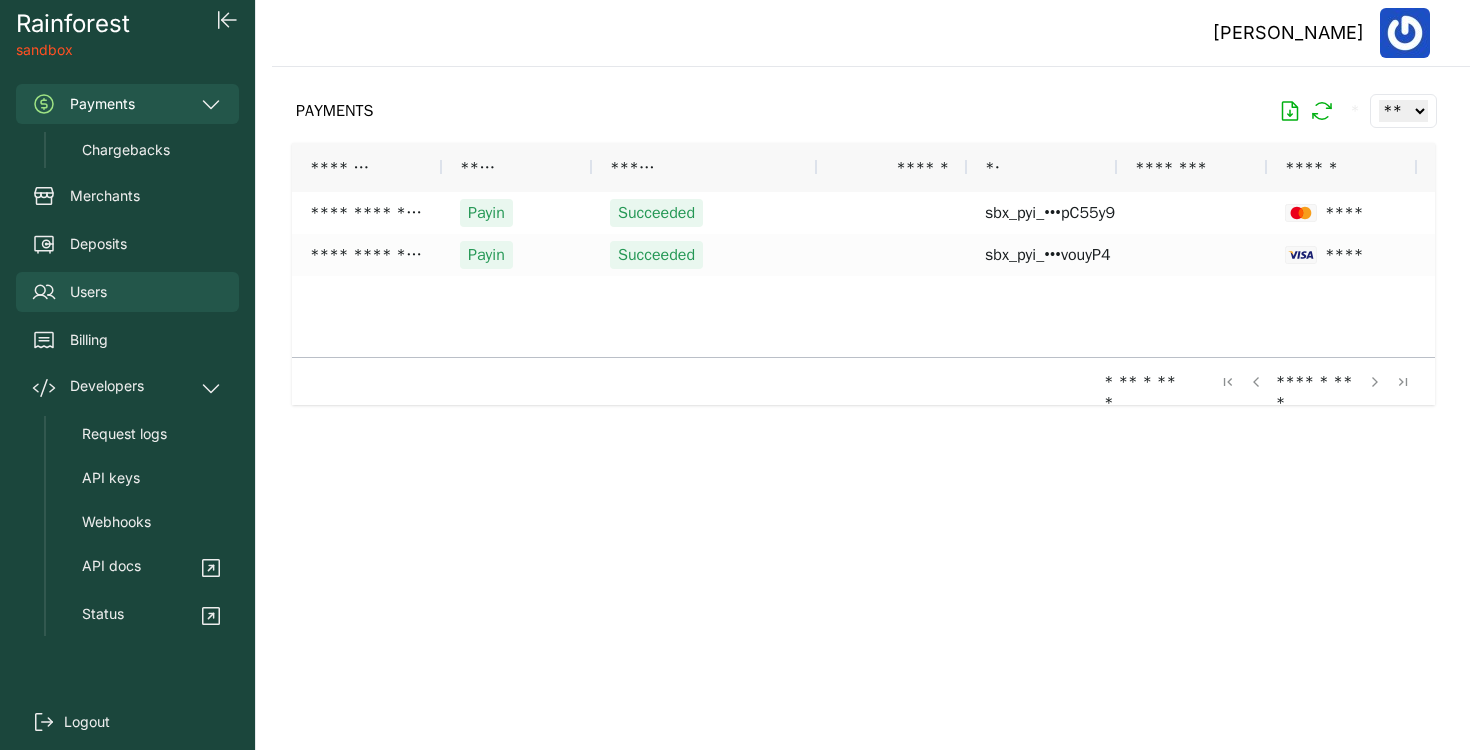 click on "Users" at bounding box center [127, 292] 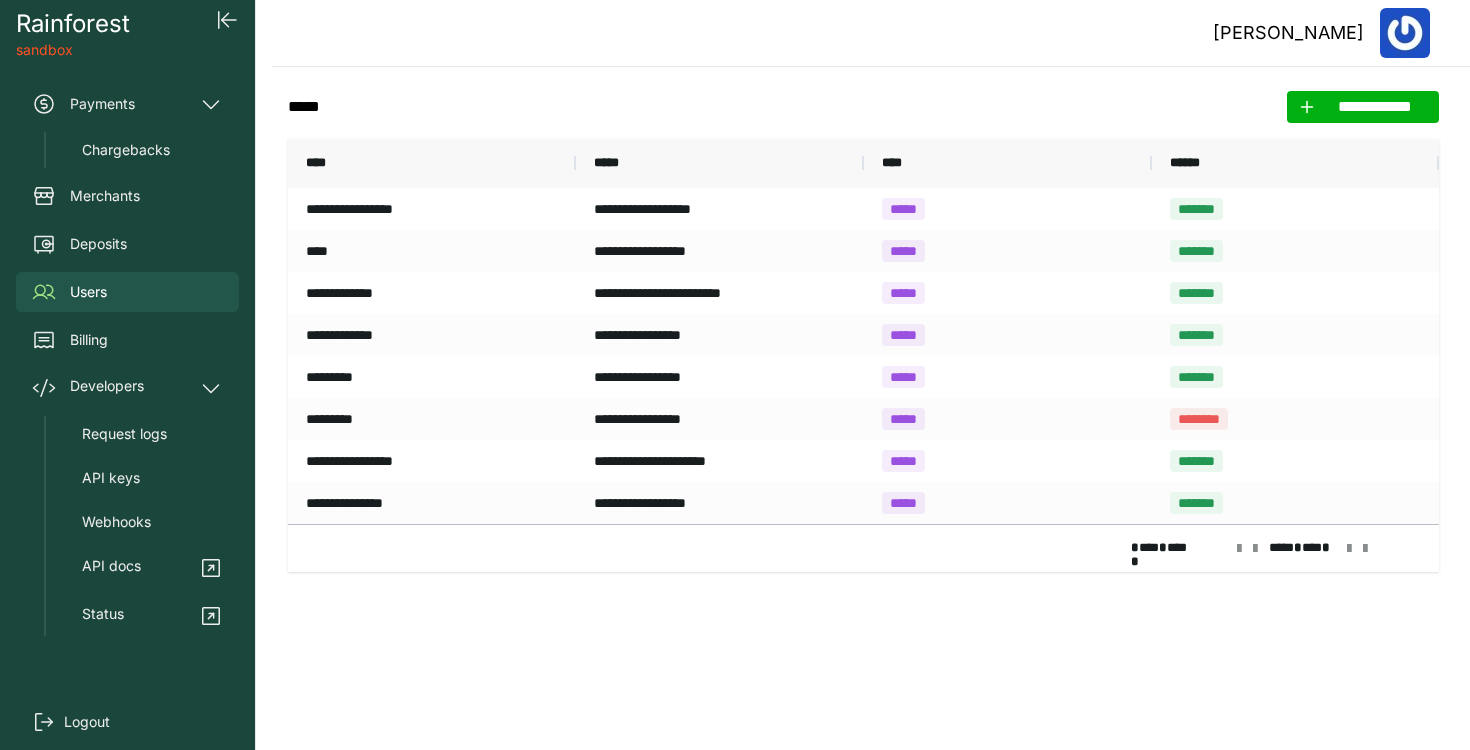 click on "**********" at bounding box center (1363, 107) 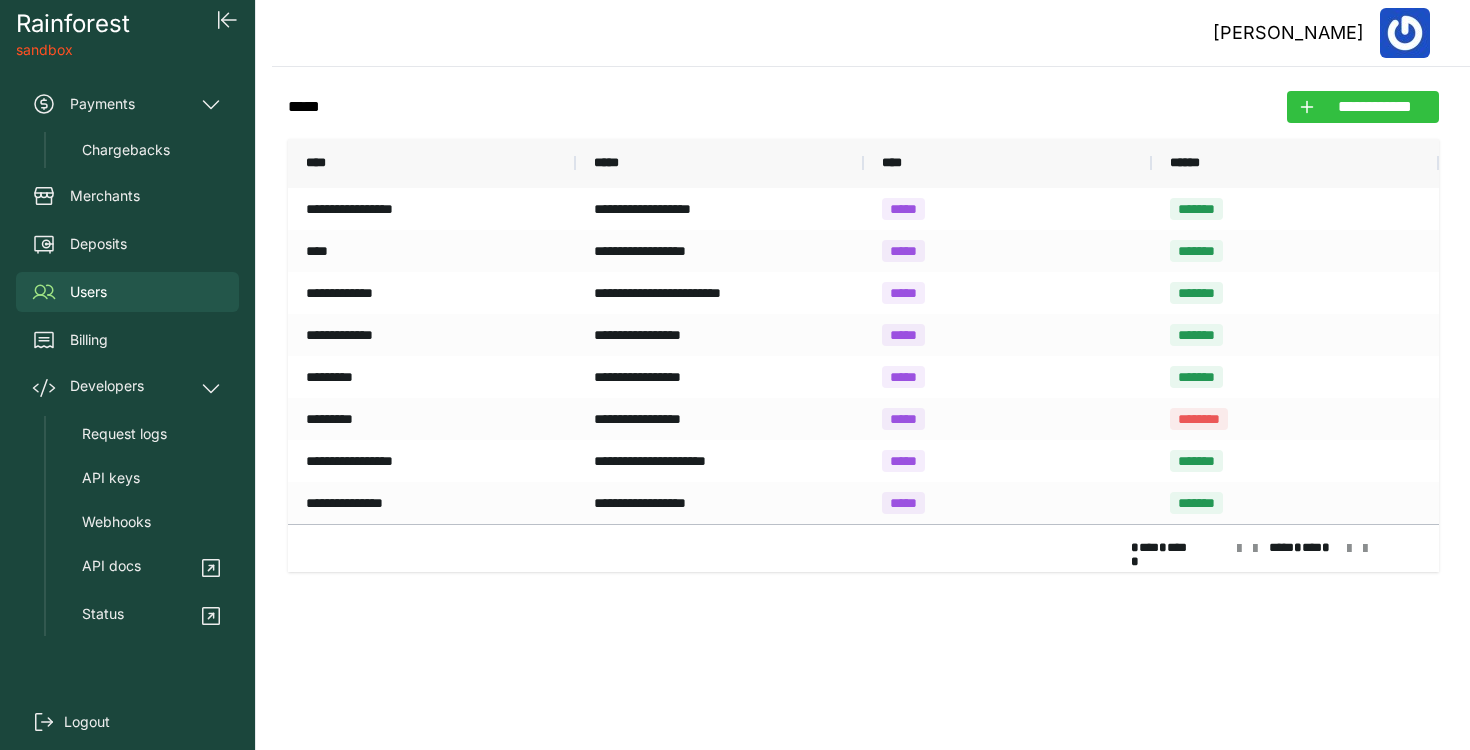 click on "**********" at bounding box center (1375, 107) 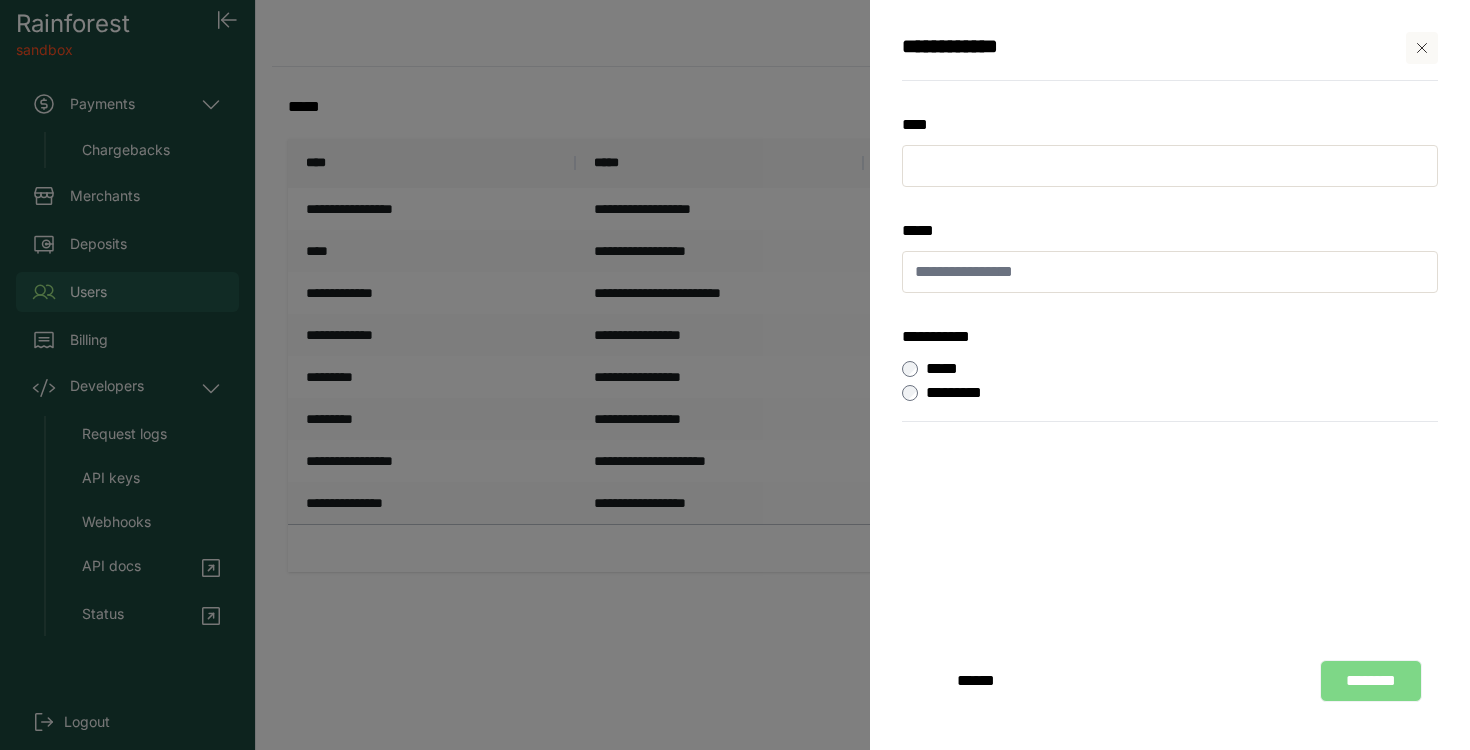 click on "****" at bounding box center (1170, 113) 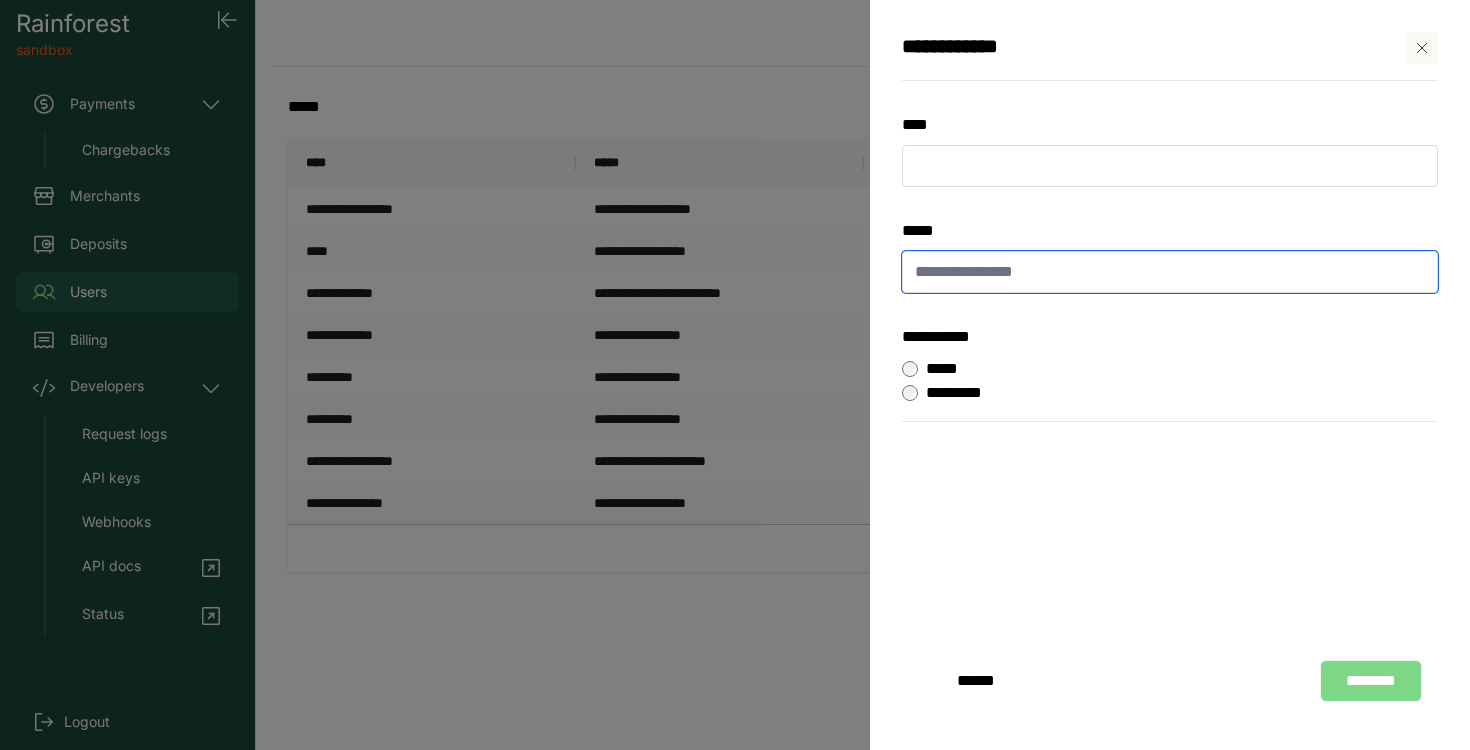drag, startPoint x: 1071, startPoint y: 272, endPoint x: 1064, endPoint y: 258, distance: 15.652476 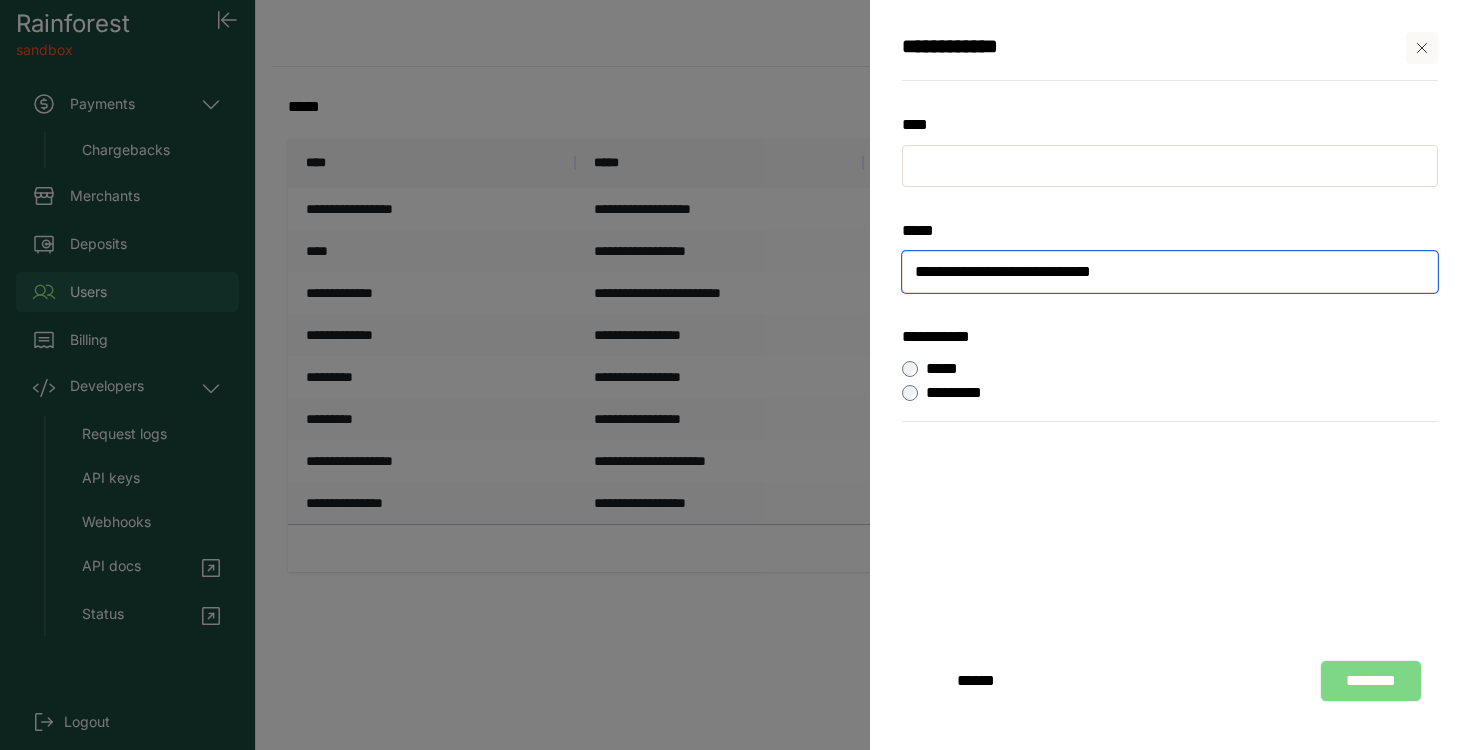 type on "**********" 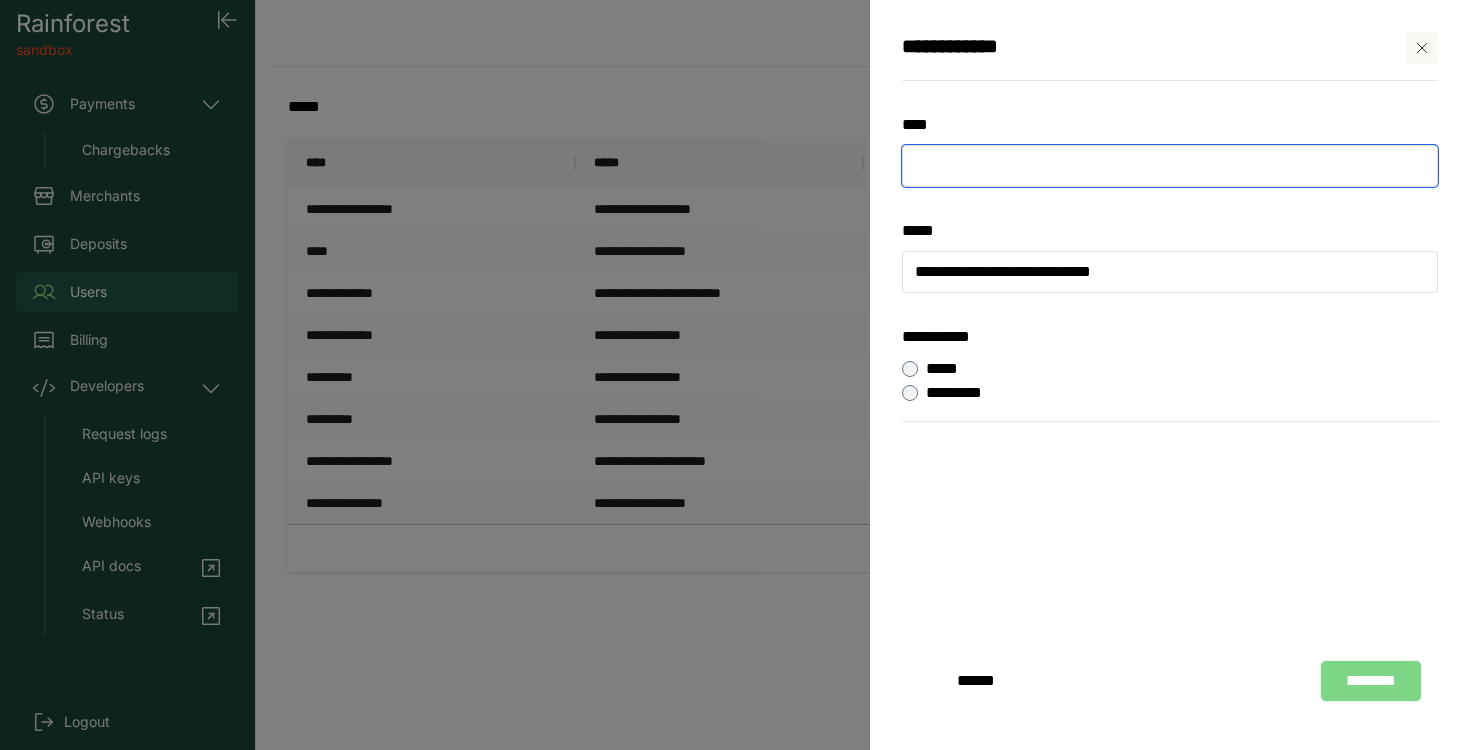 click at bounding box center (1170, 166) 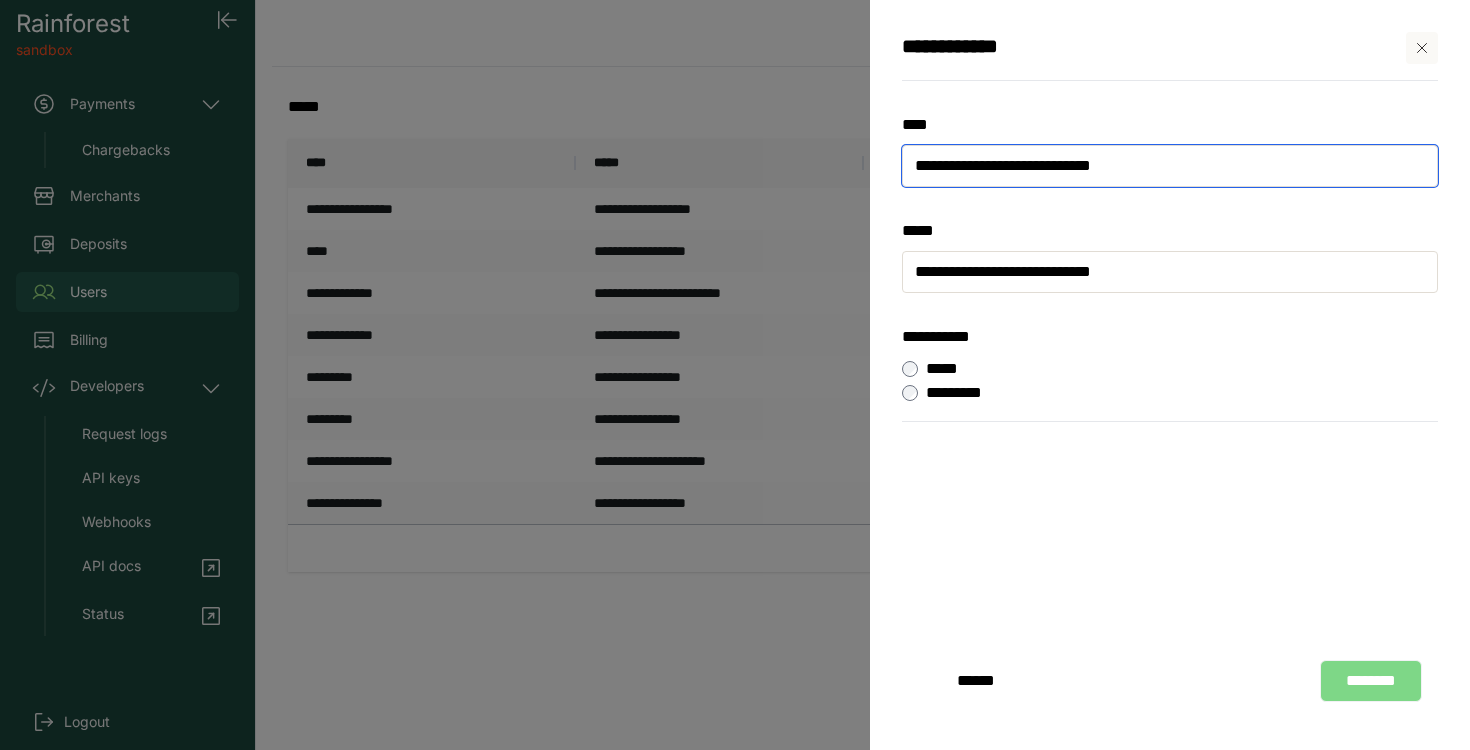 drag, startPoint x: 1070, startPoint y: 166, endPoint x: 1217, endPoint y: 162, distance: 147.05441 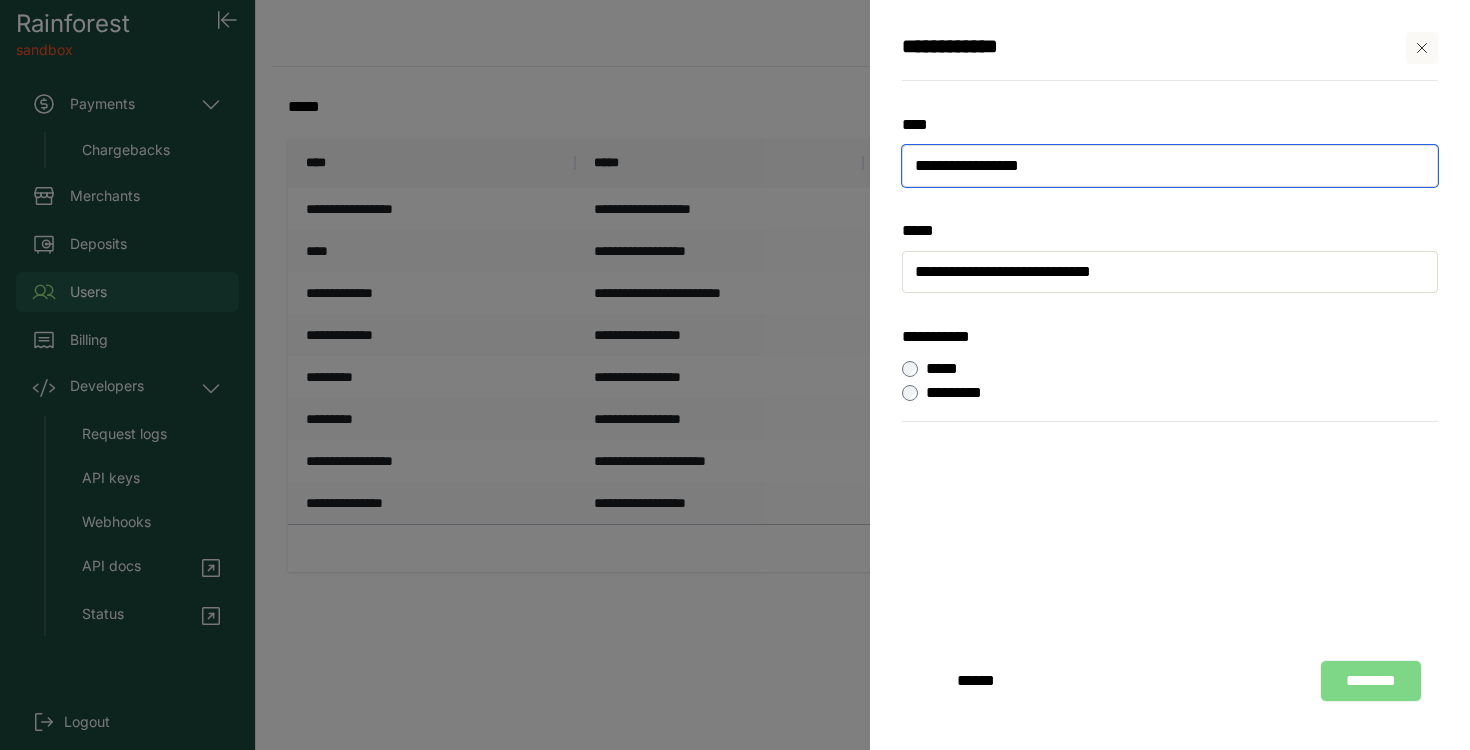 click on "**********" at bounding box center (1170, 166) 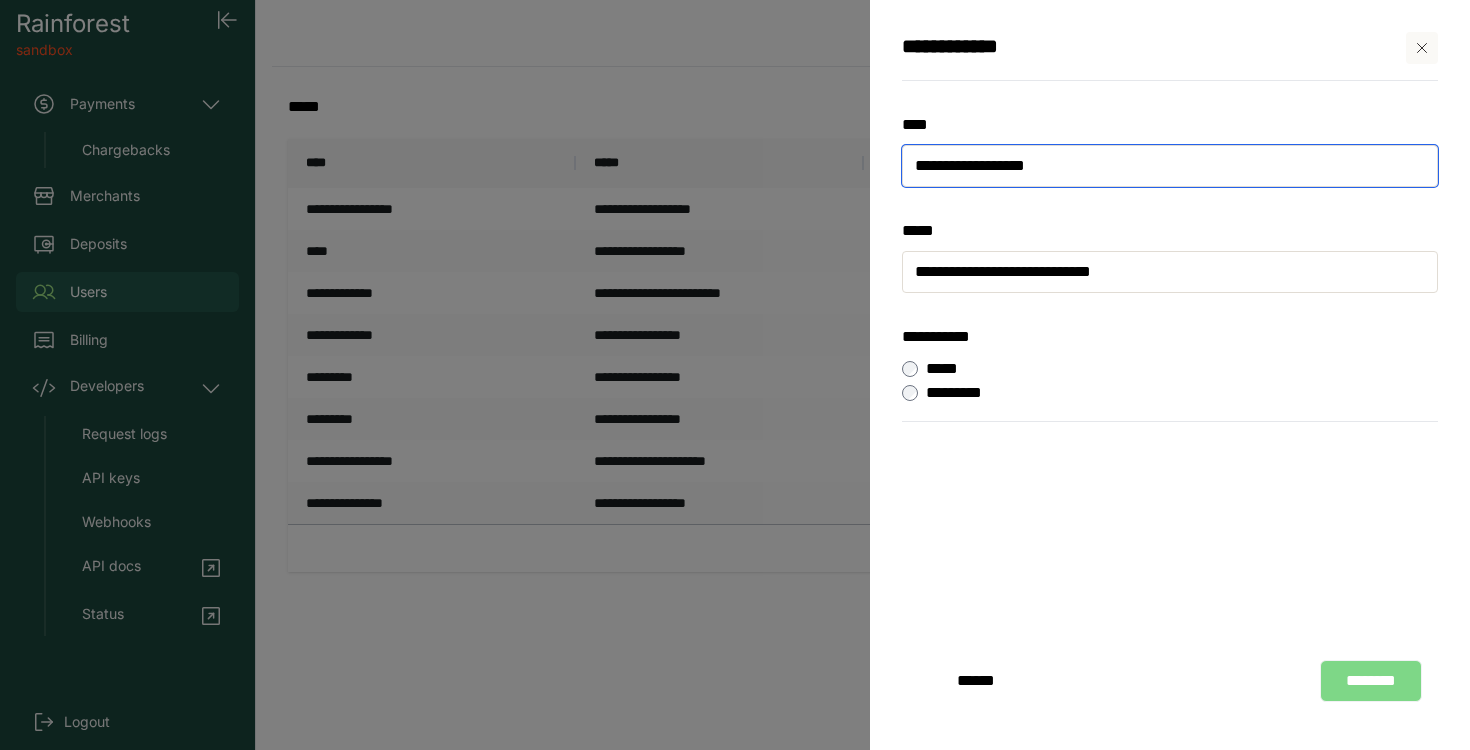type on "**********" 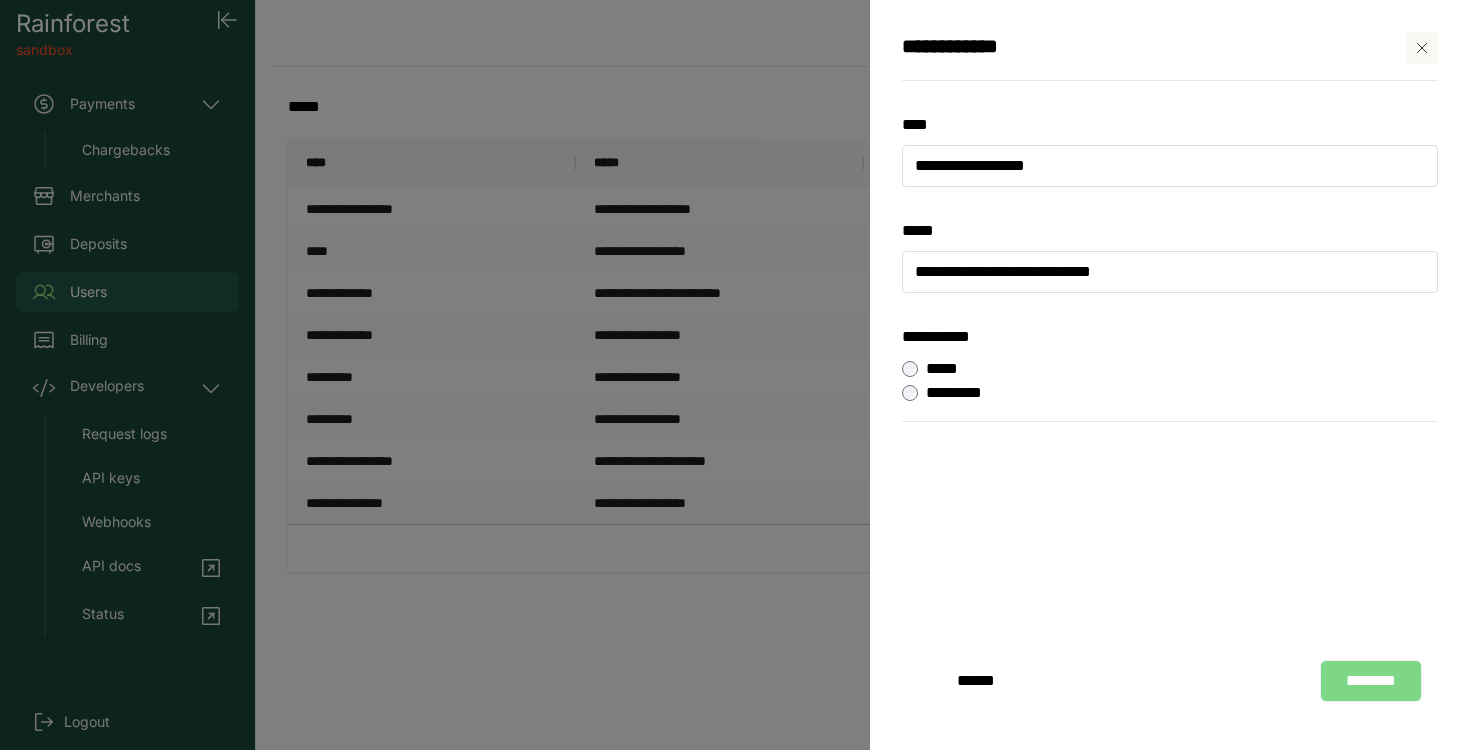 click on "********" at bounding box center [1371, 681] 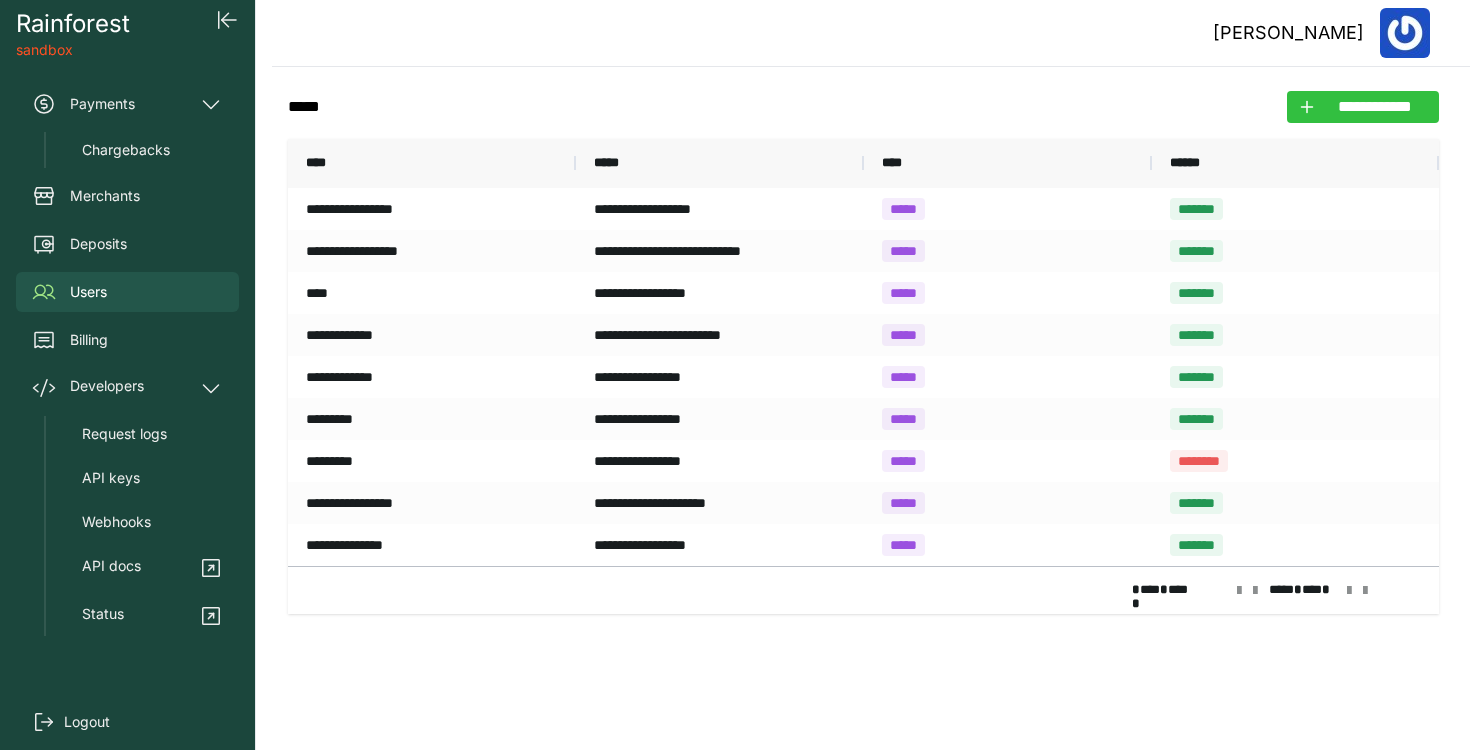 click on "**********" at bounding box center (1375, 107) 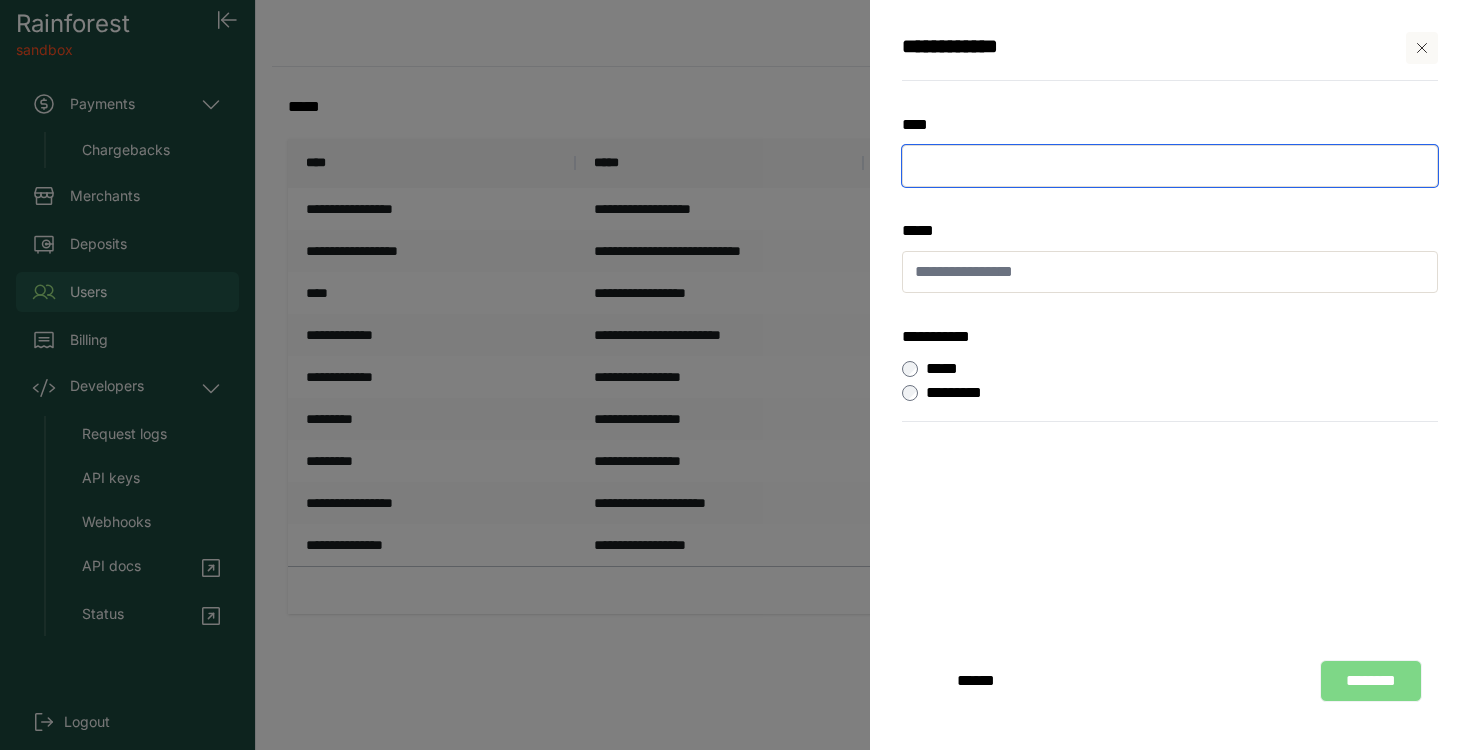 click at bounding box center (1170, 166) 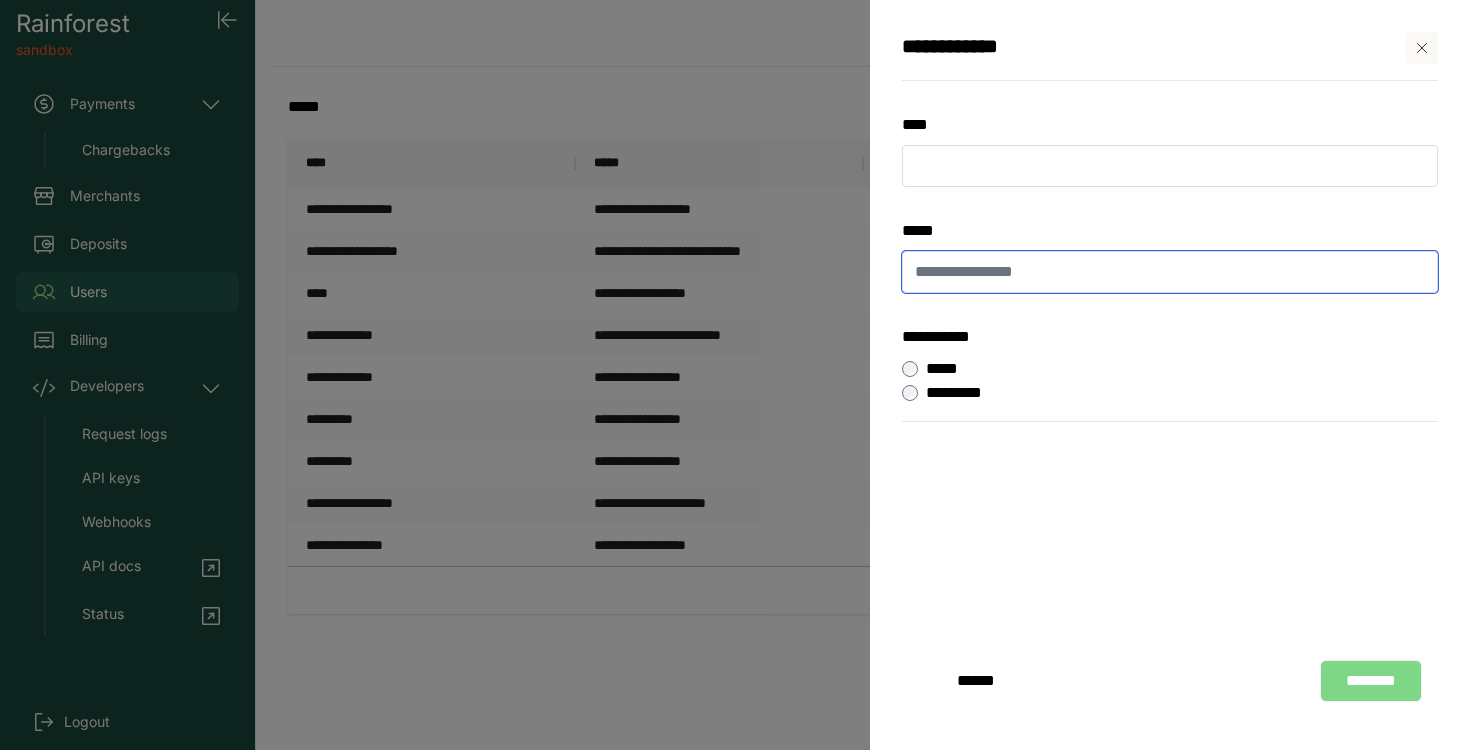 drag, startPoint x: 1091, startPoint y: 271, endPoint x: 1079, endPoint y: 254, distance: 20.808653 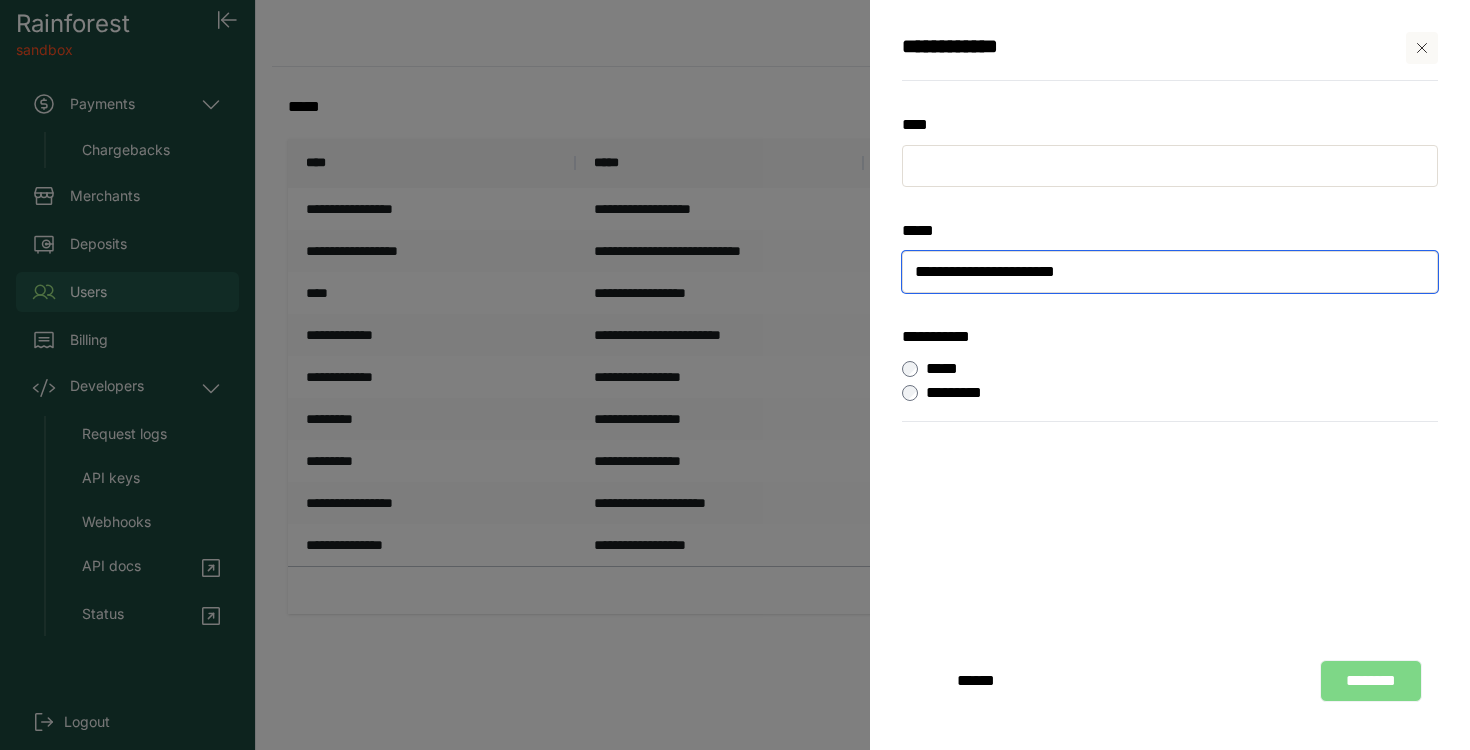 type on "**********" 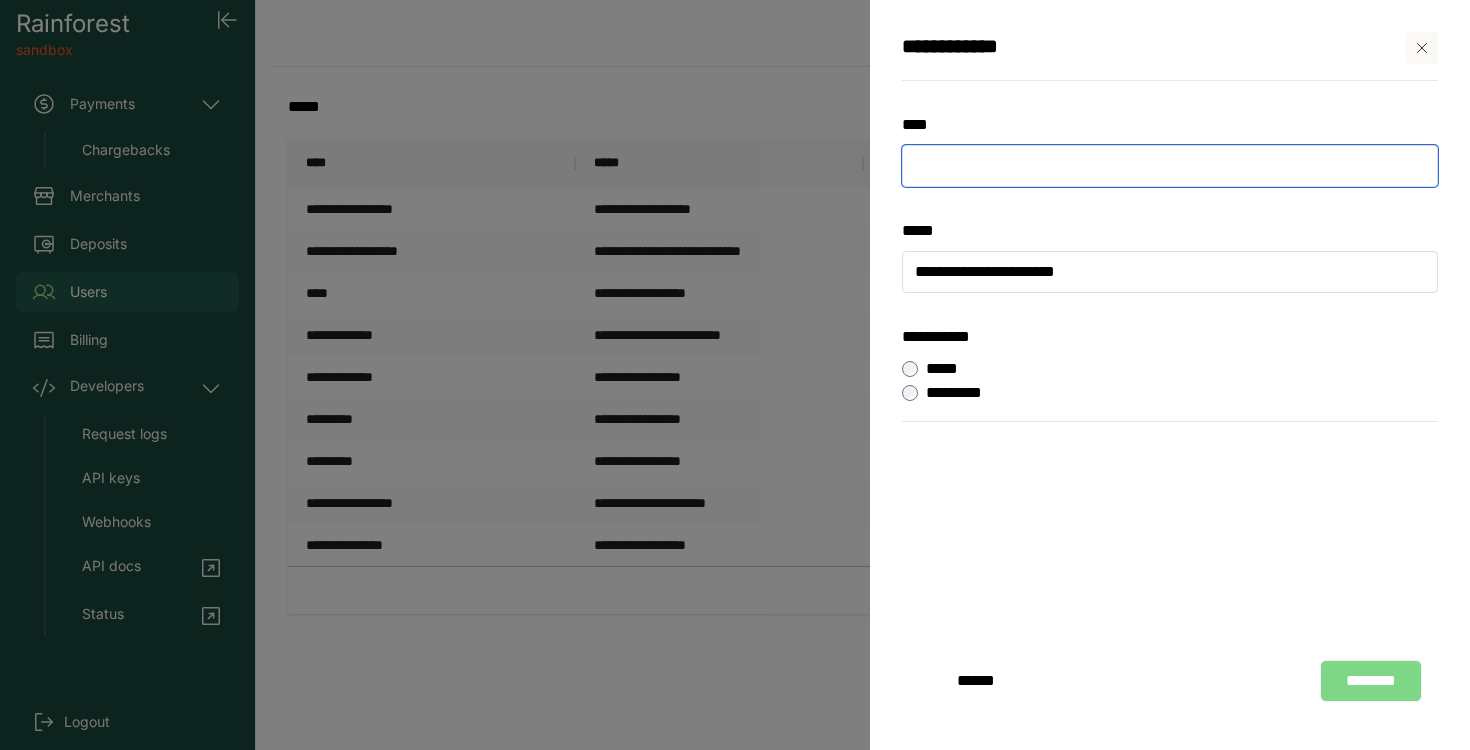 click at bounding box center (1170, 166) 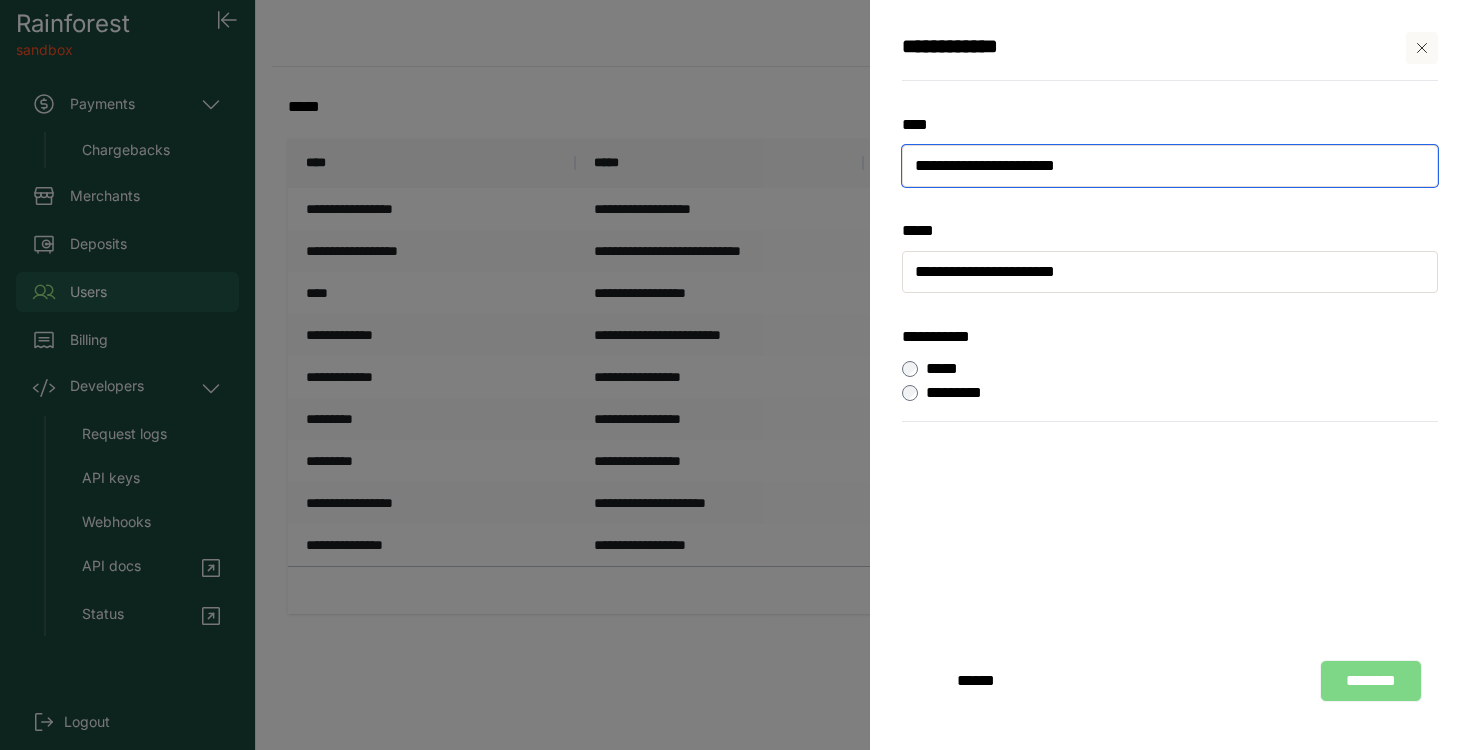 drag, startPoint x: 1002, startPoint y: 165, endPoint x: 1336, endPoint y: 161, distance: 334.02396 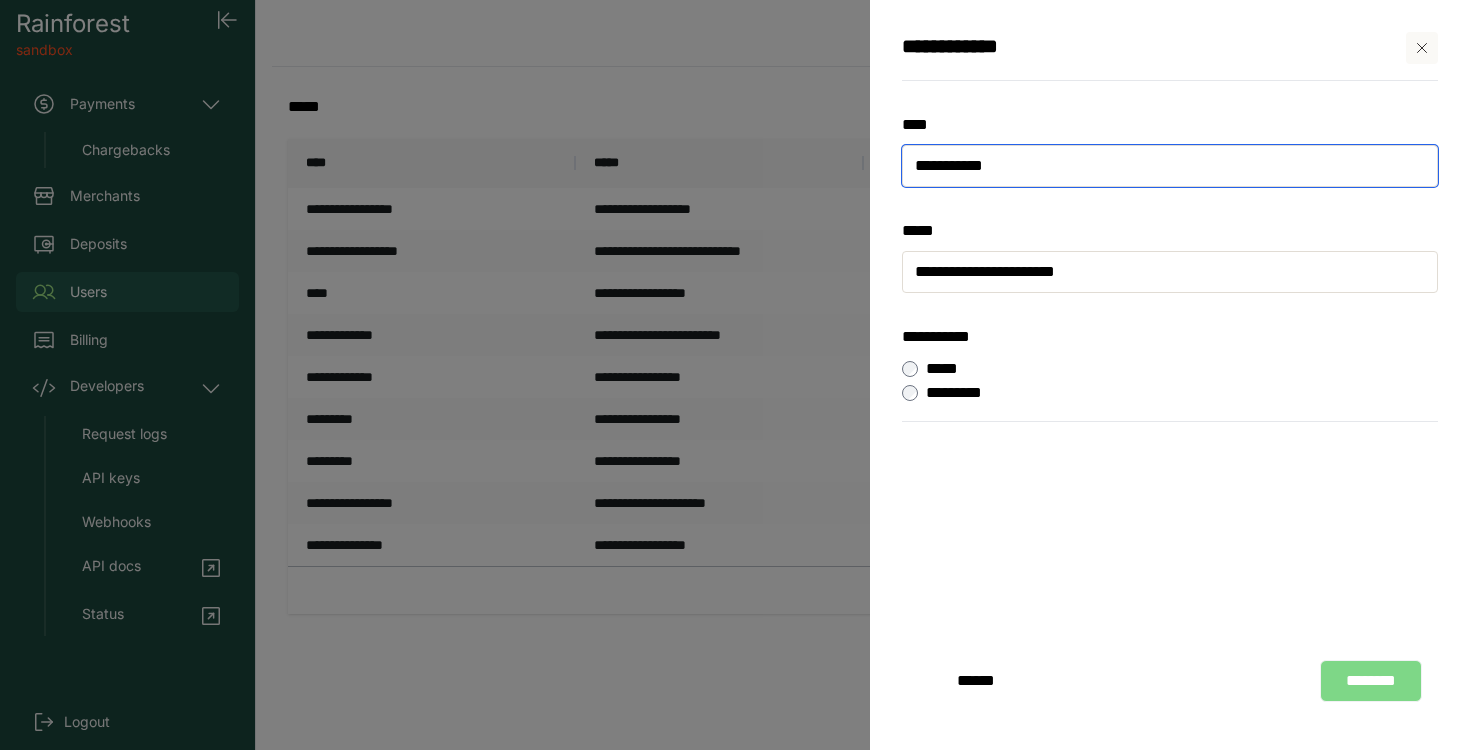 click on "**********" at bounding box center (1170, 166) 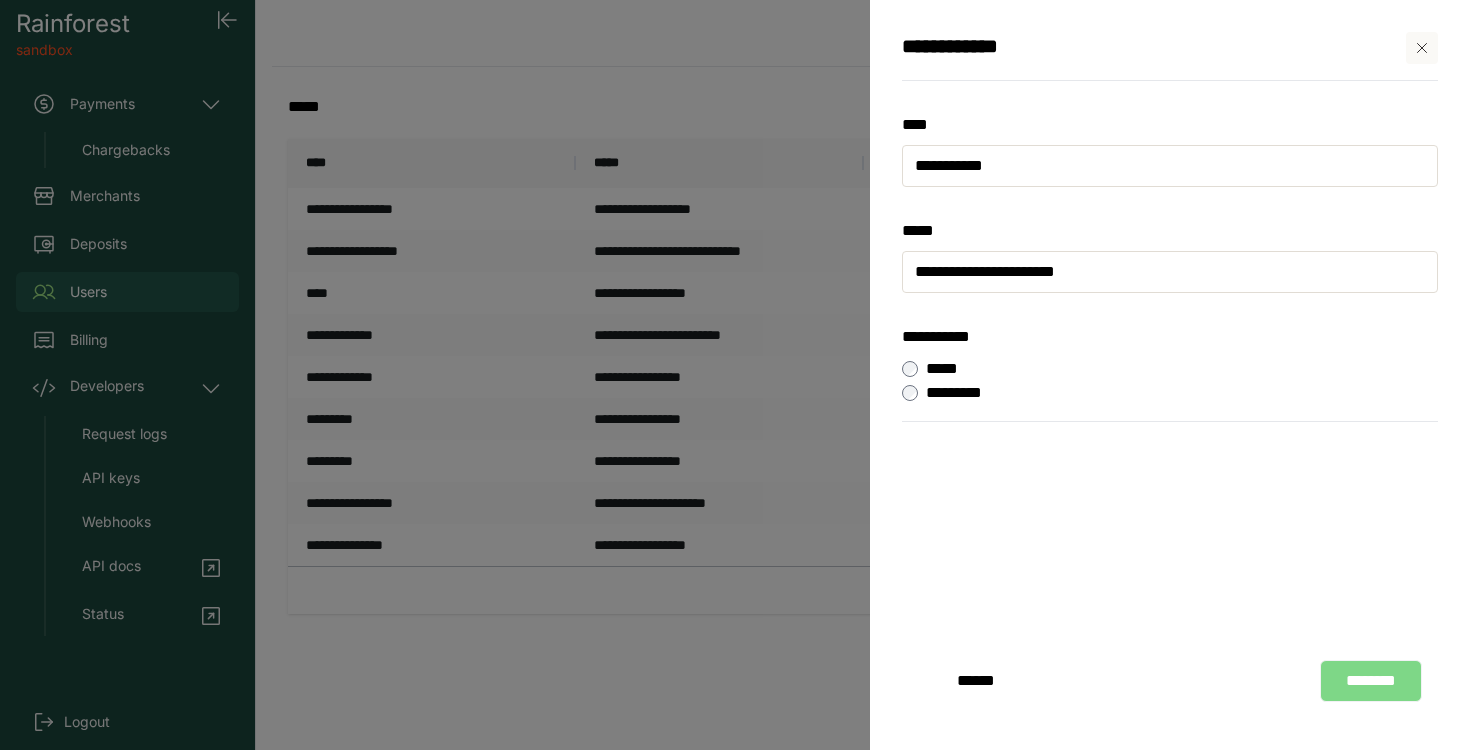click on "********" at bounding box center (1371, 681) 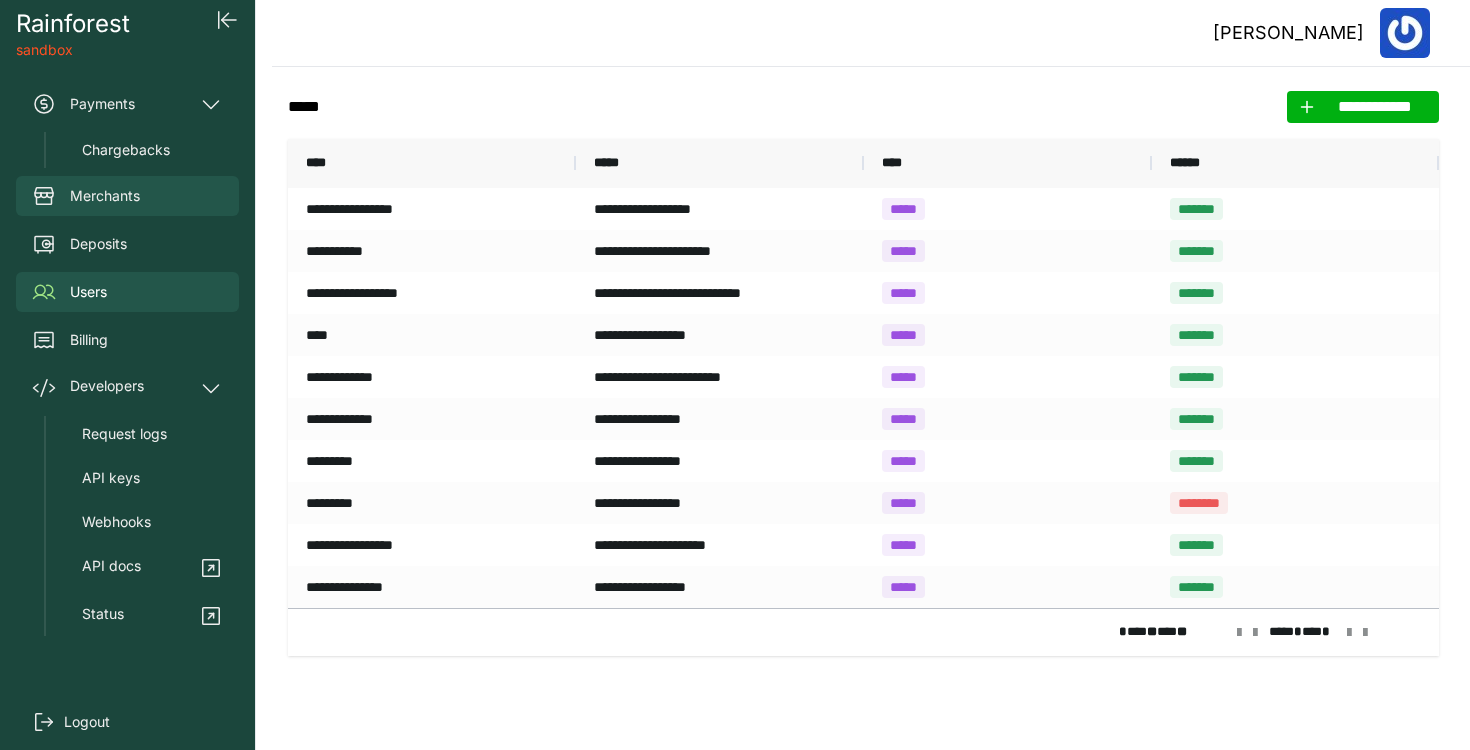 click on "Merchants" at bounding box center [127, 196] 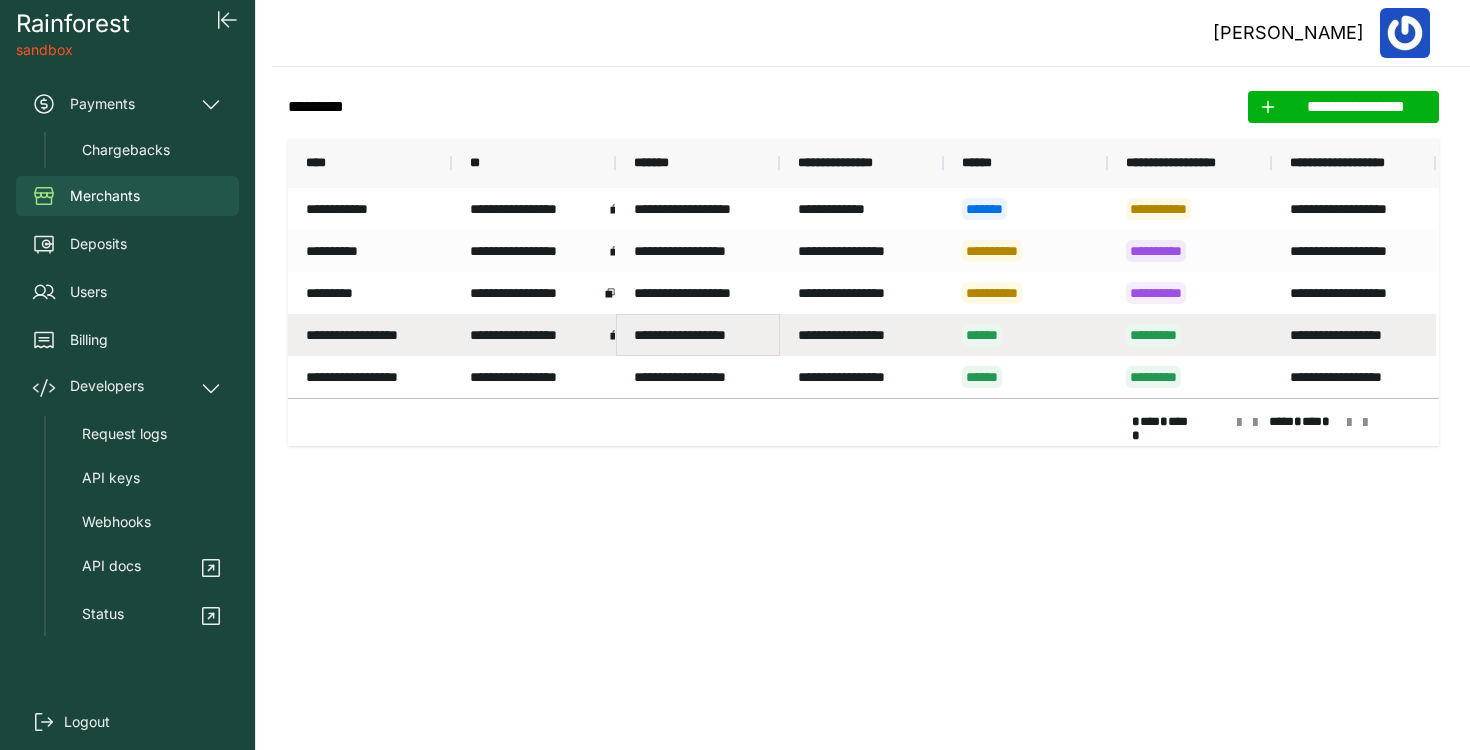 click on "**********" at bounding box center [698, 335] 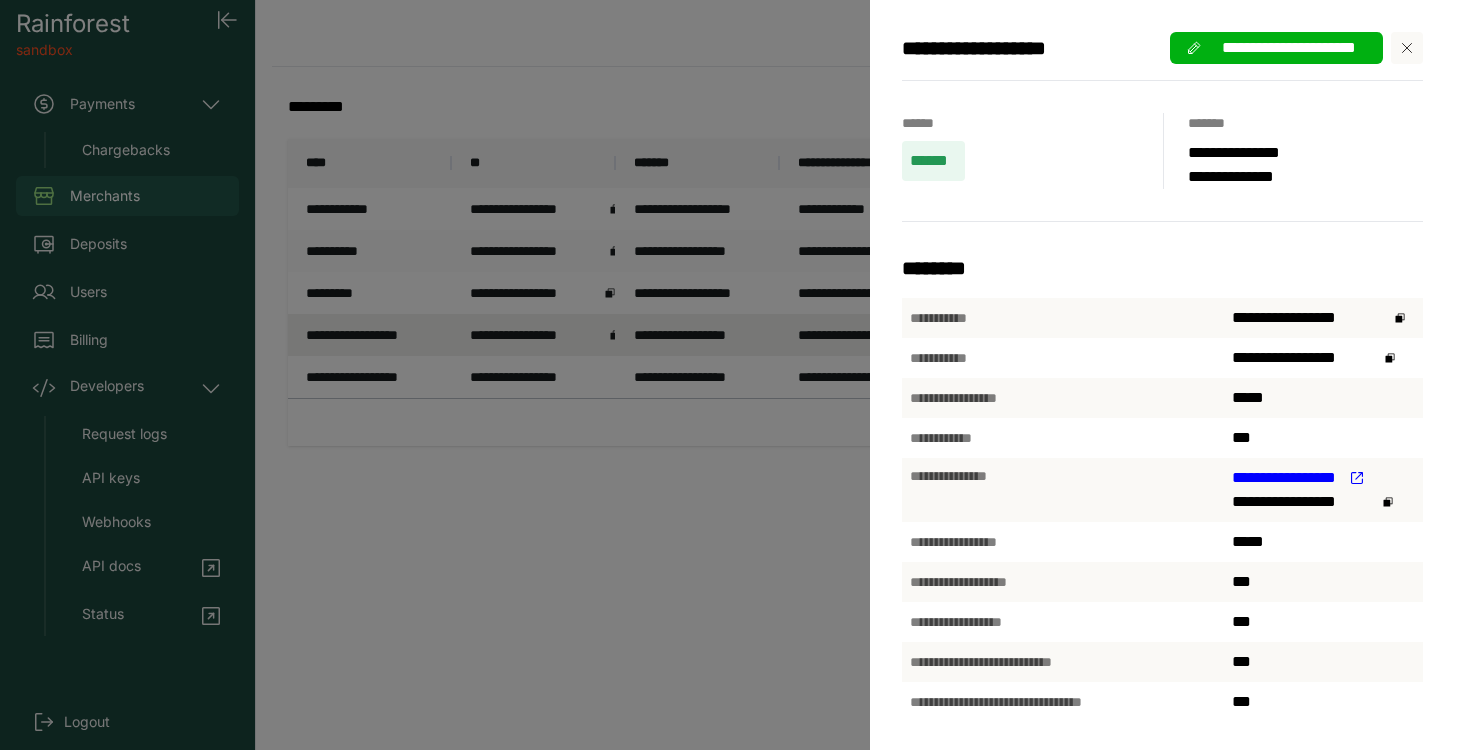 drag, startPoint x: 1274, startPoint y: 322, endPoint x: 1299, endPoint y: 317, distance: 25.495098 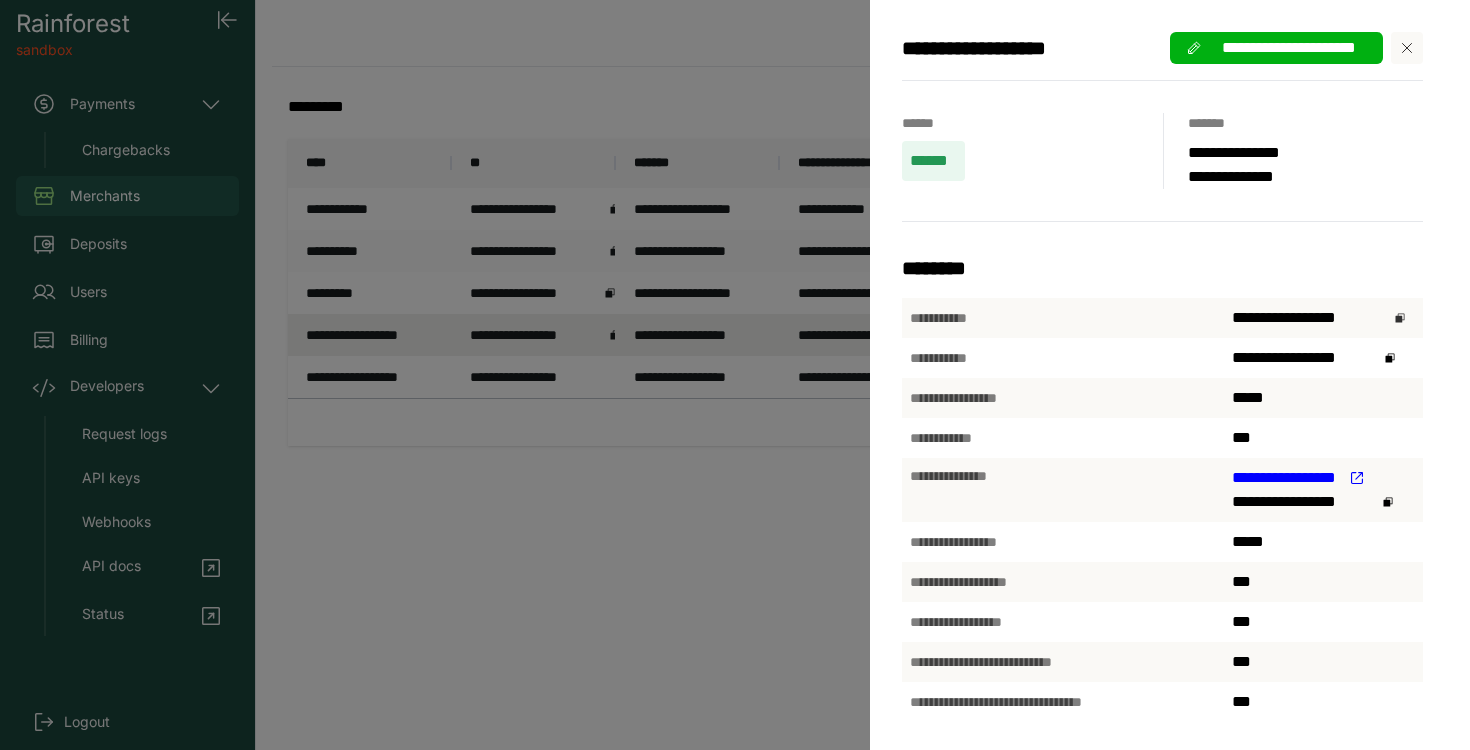 click 